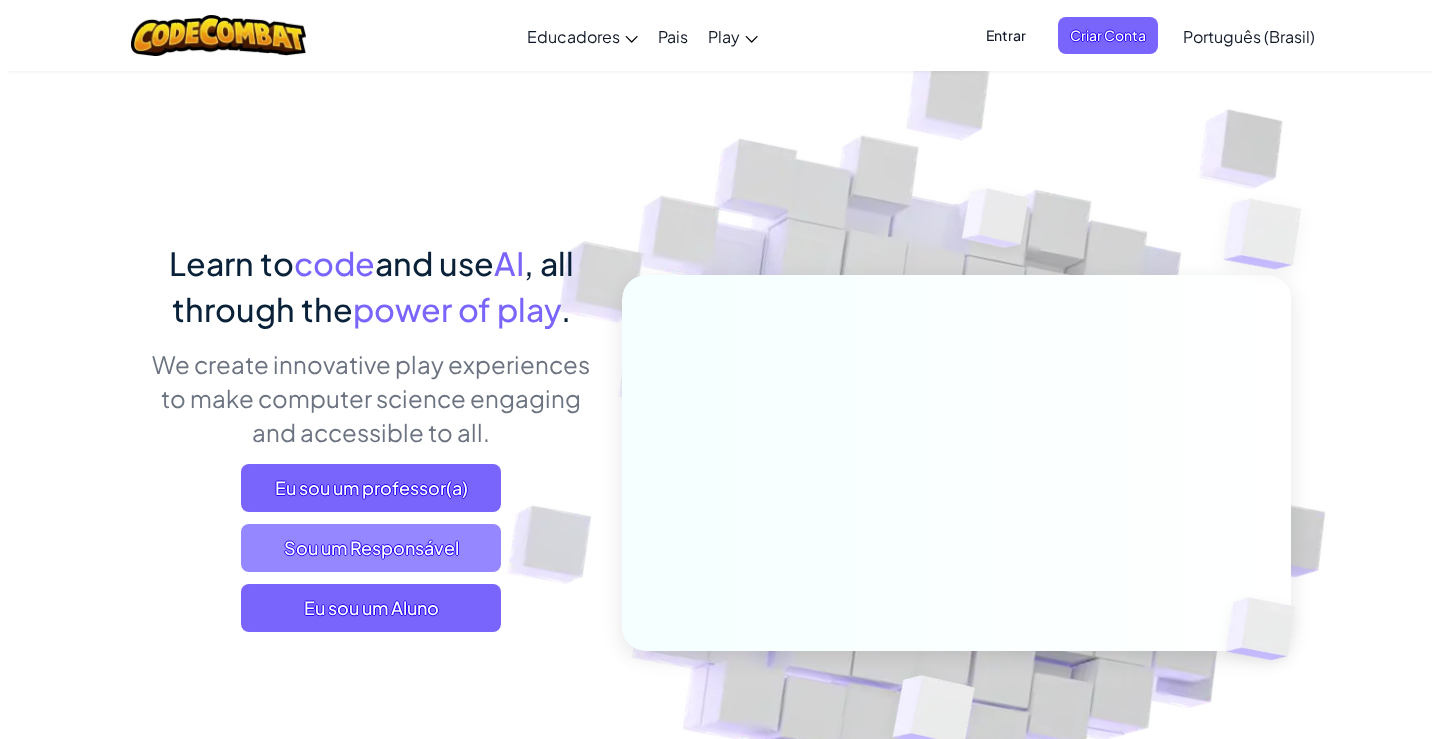 scroll, scrollTop: 0, scrollLeft: 0, axis: both 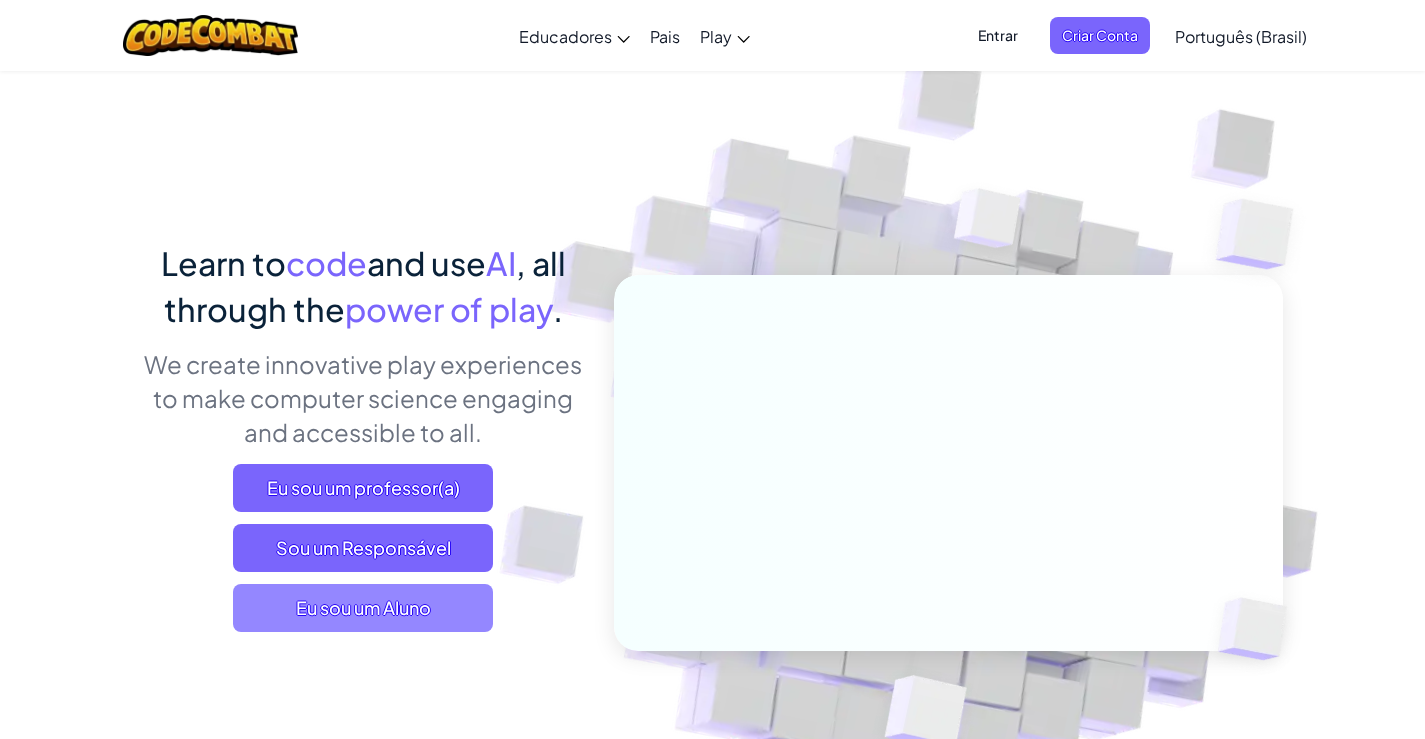 click on "Eu sou um Aluno" at bounding box center [363, 608] 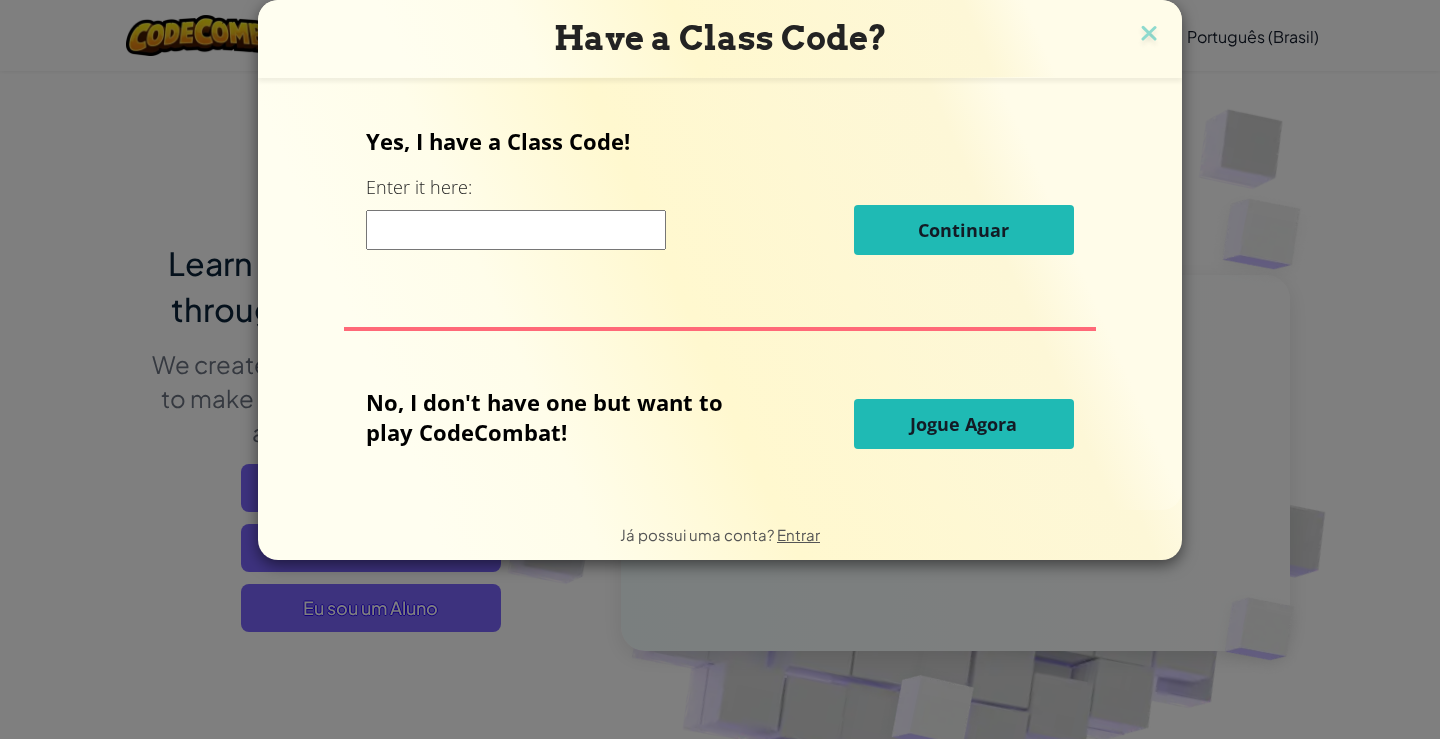 click at bounding box center [516, 230] 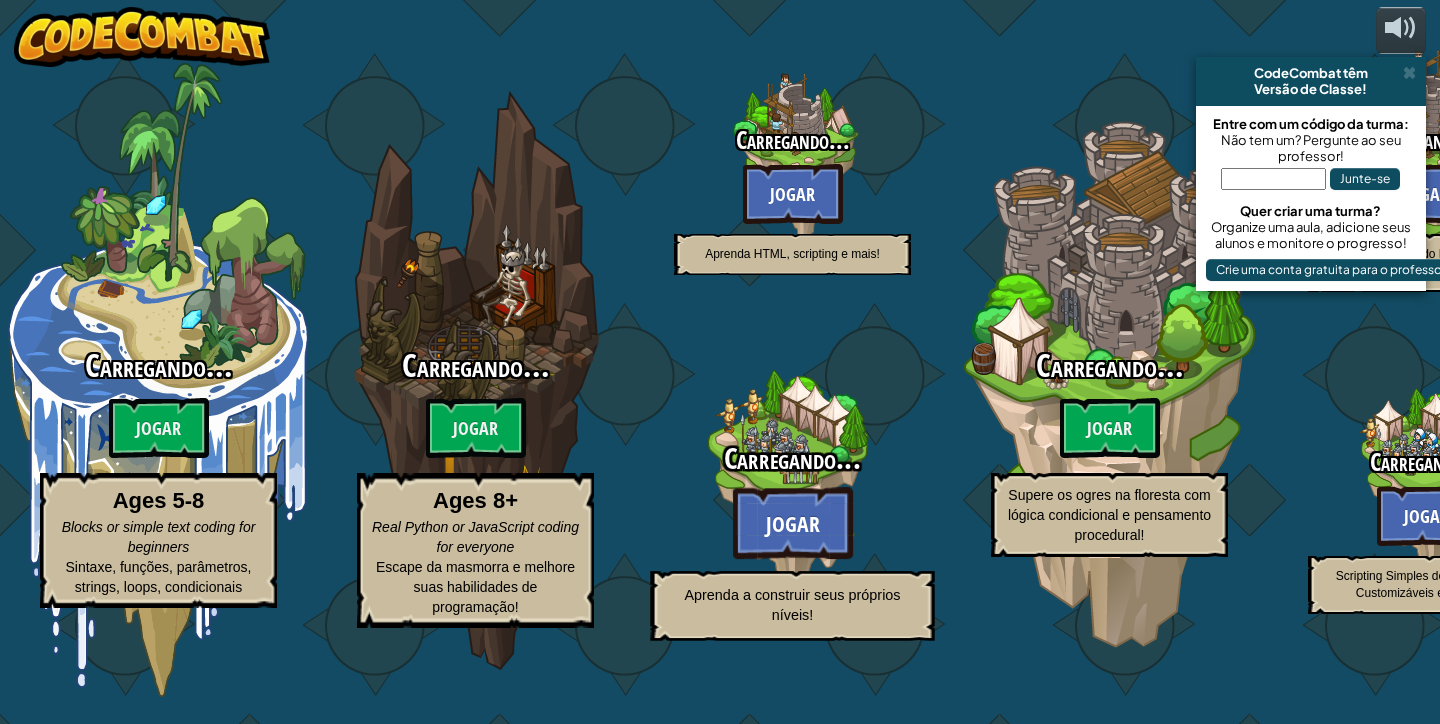 select on "pt-BR" 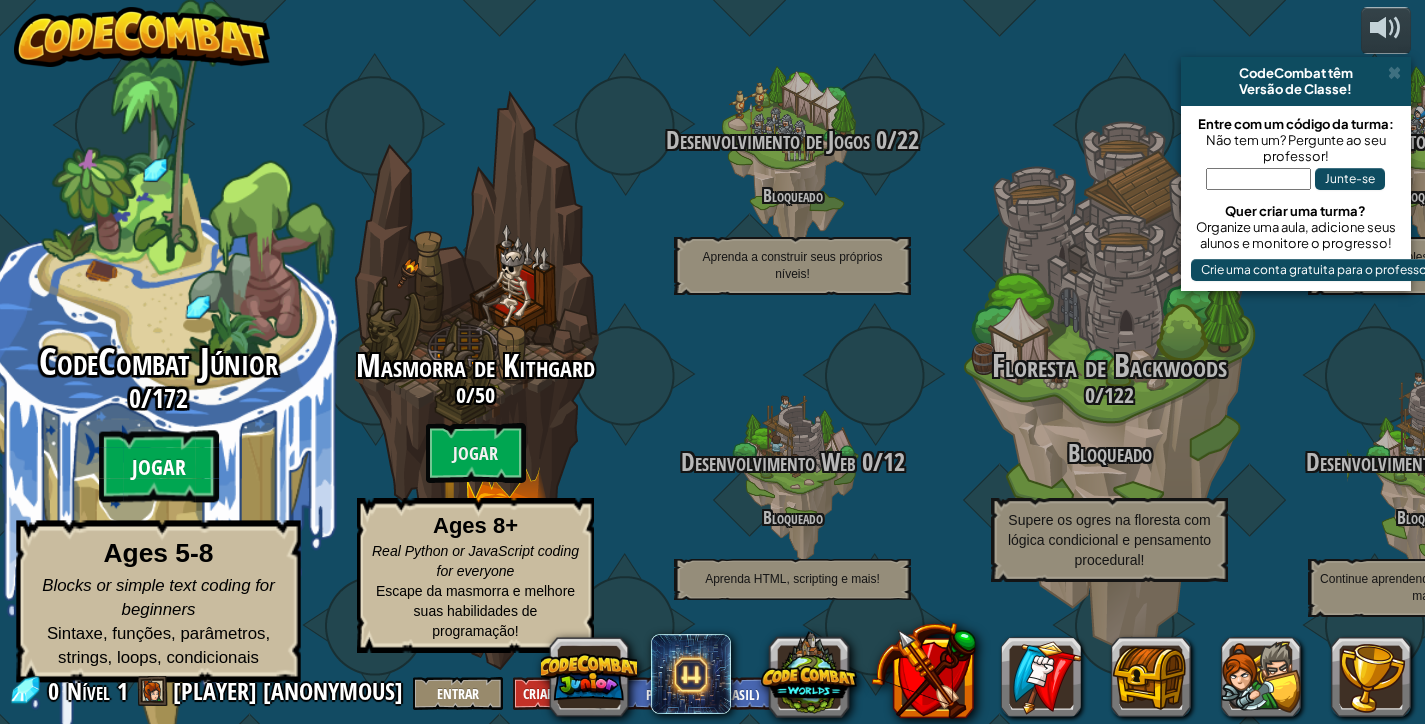 click on "Jogar" at bounding box center (159, 467) 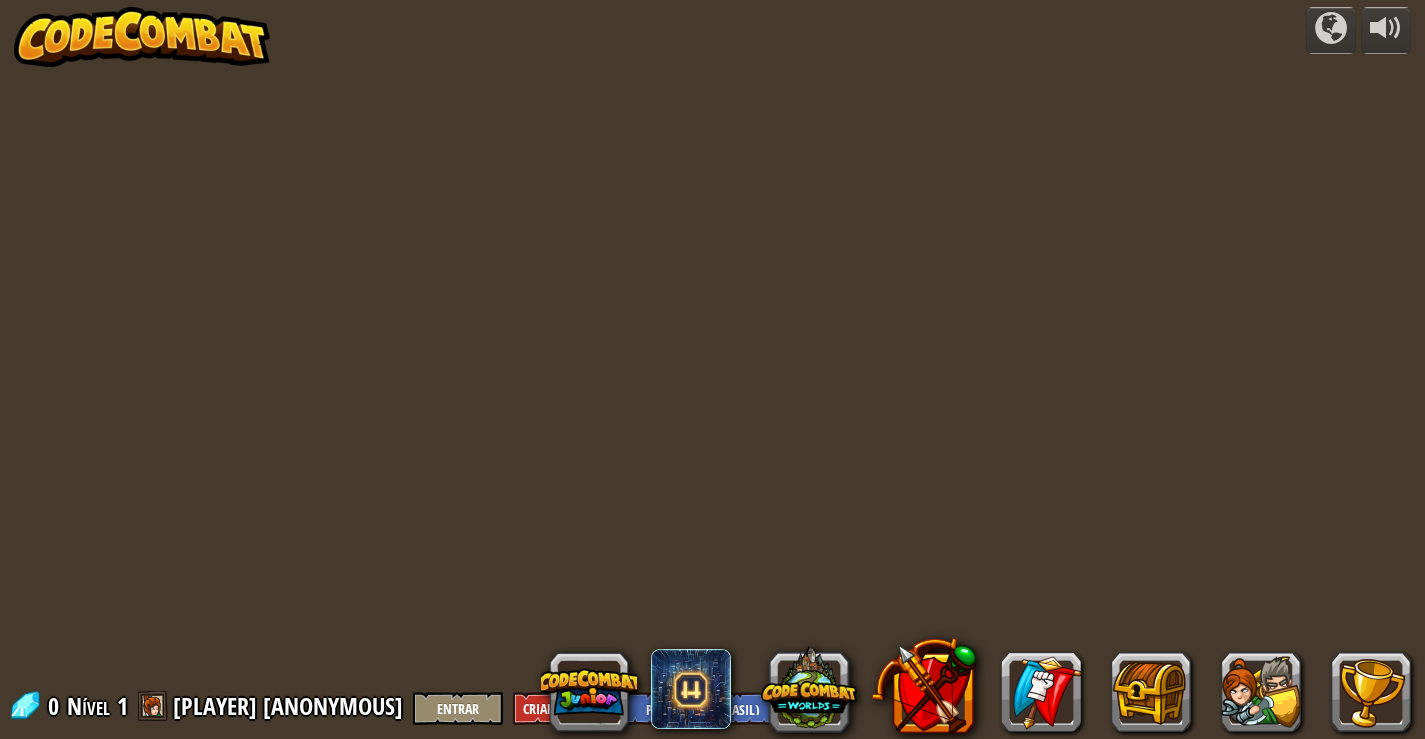 select on "pt-BR" 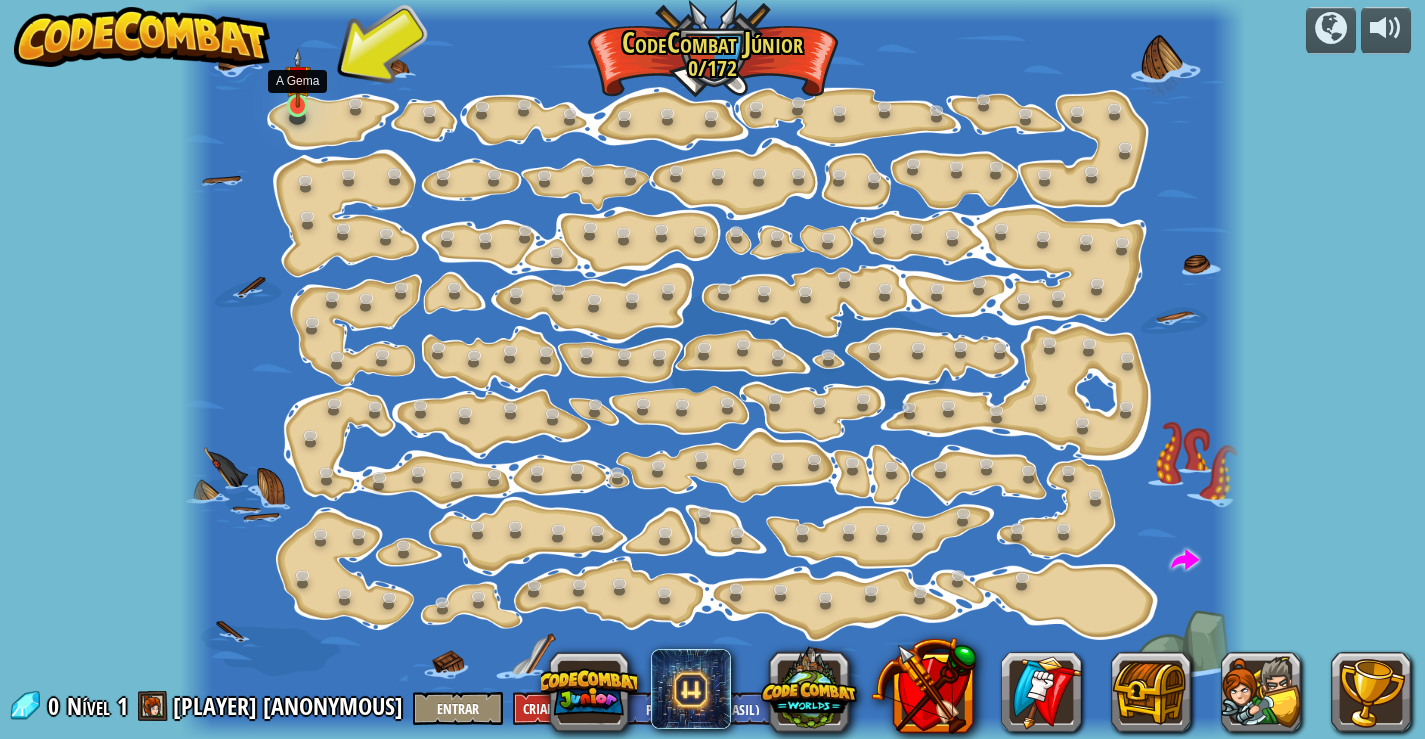 click at bounding box center [298, 78] 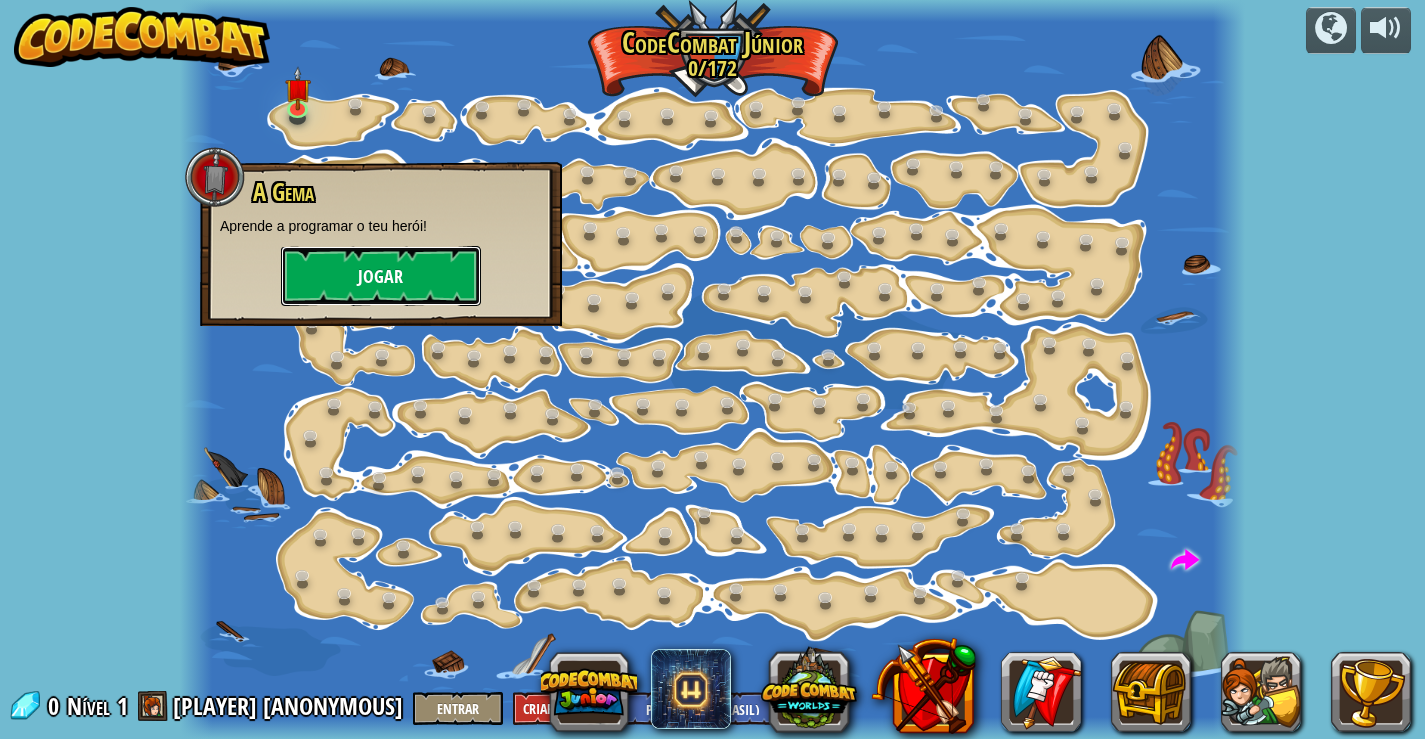 click on "Jogar" at bounding box center [381, 276] 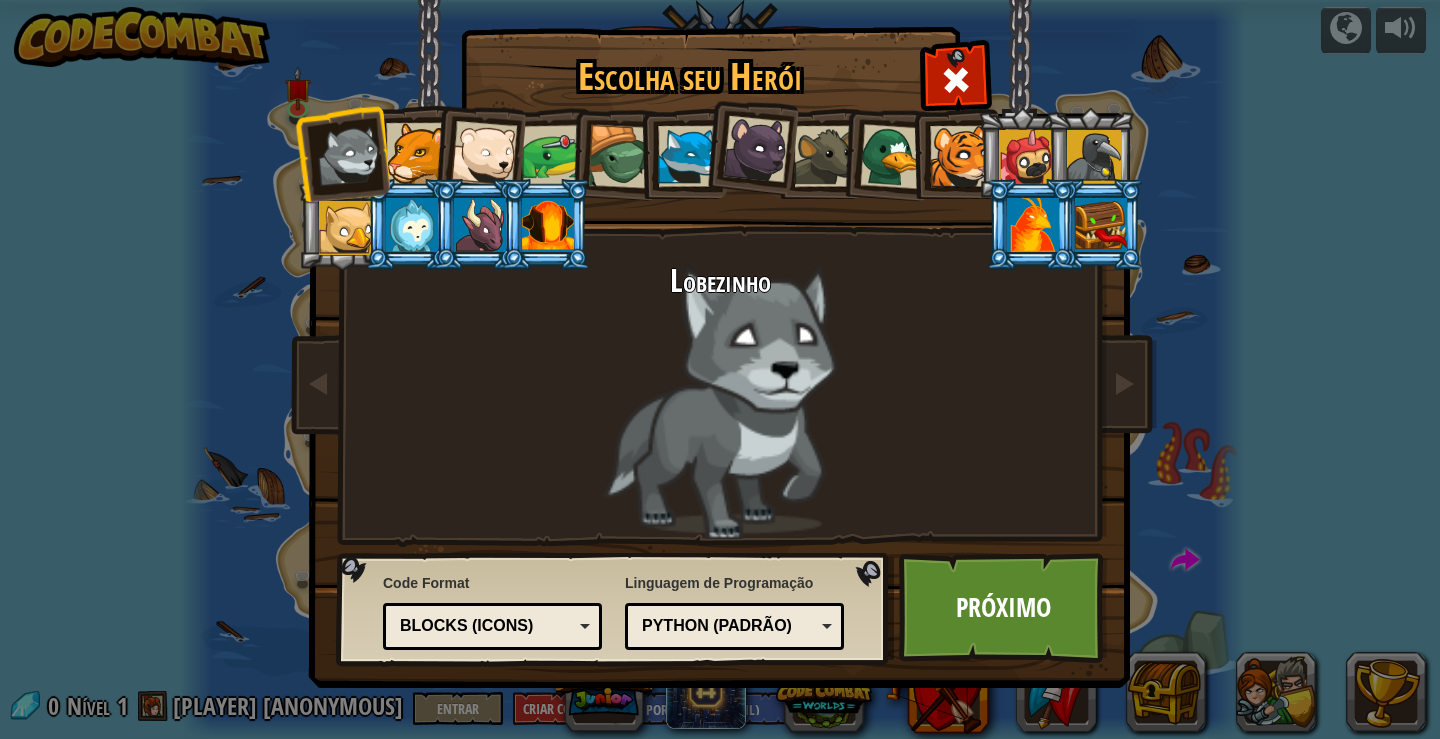 click on "Blocks (Icons)" at bounding box center (486, 626) 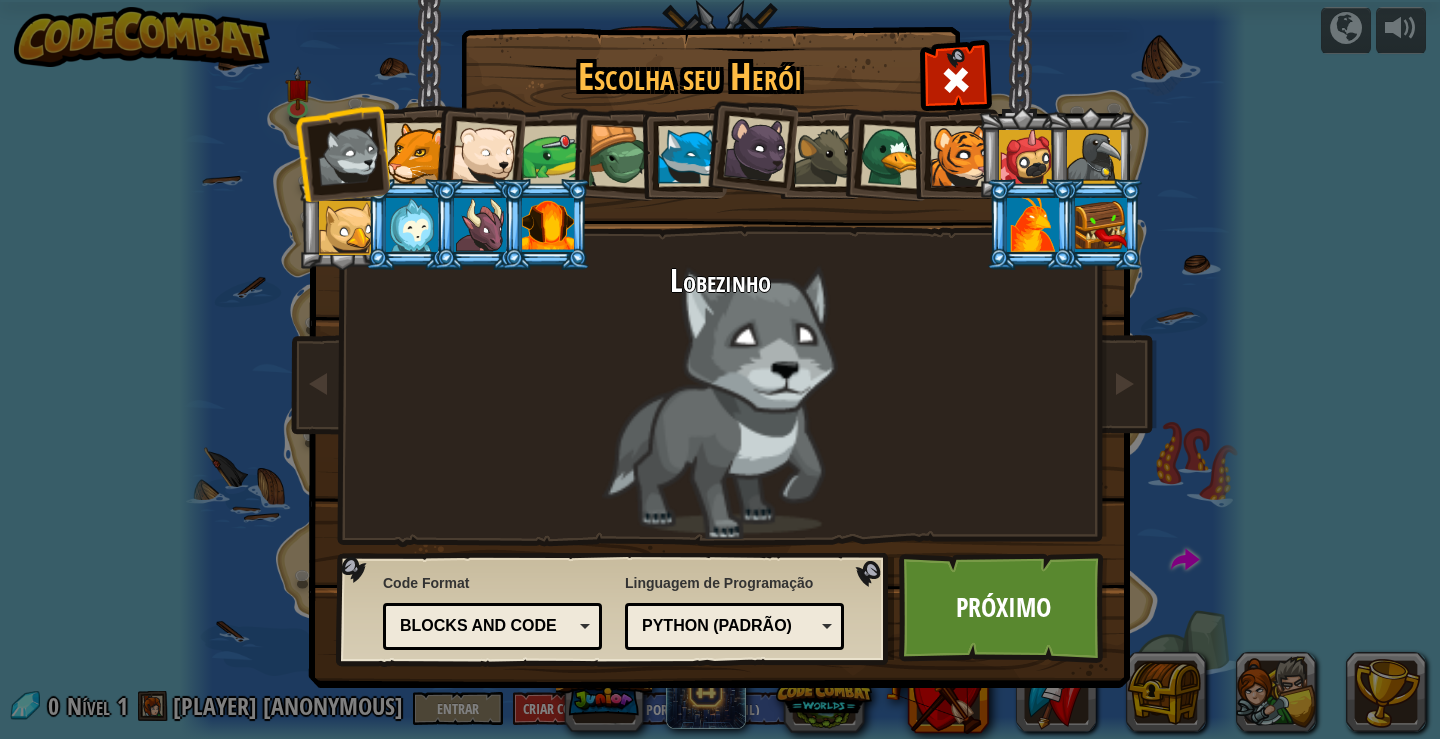 click on "Blocks and code" at bounding box center [492, 626] 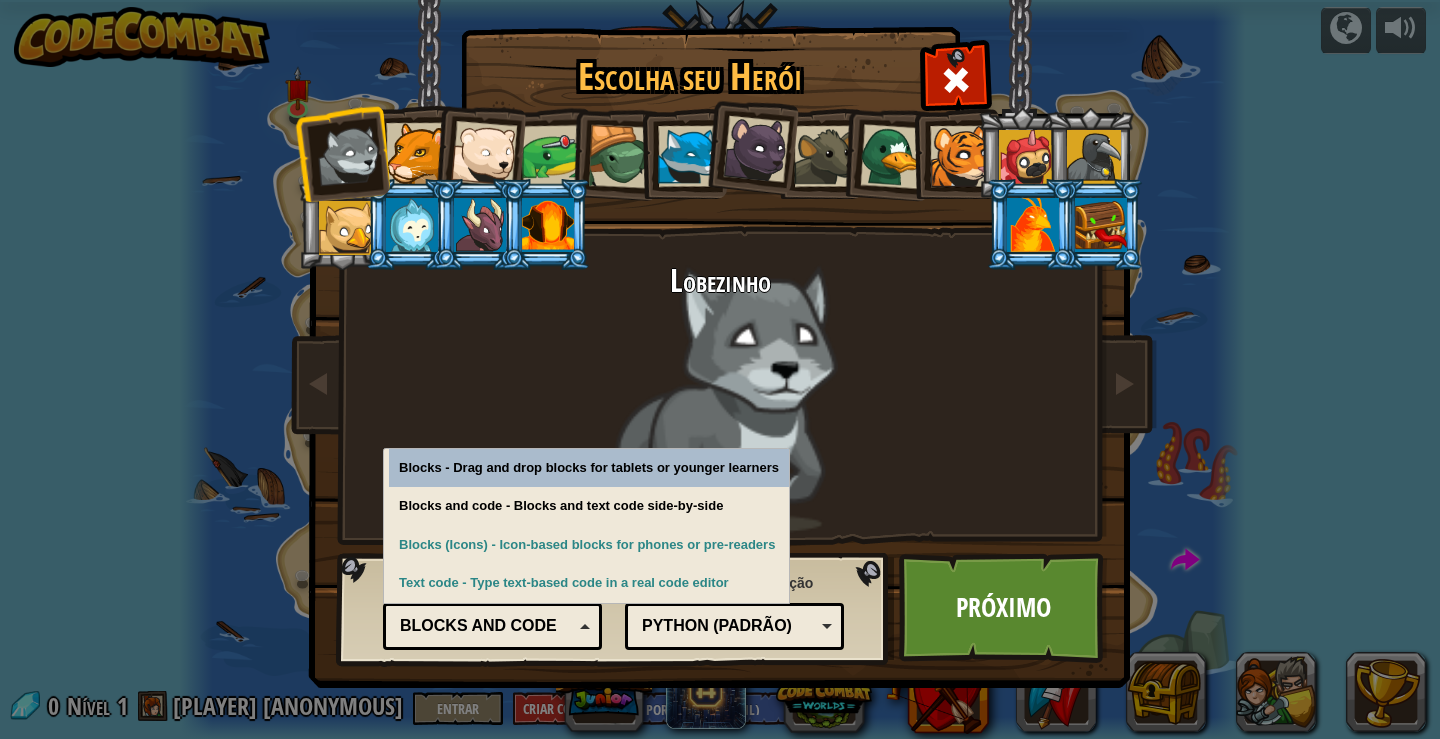 click on "Blocks and code" at bounding box center [486, 626] 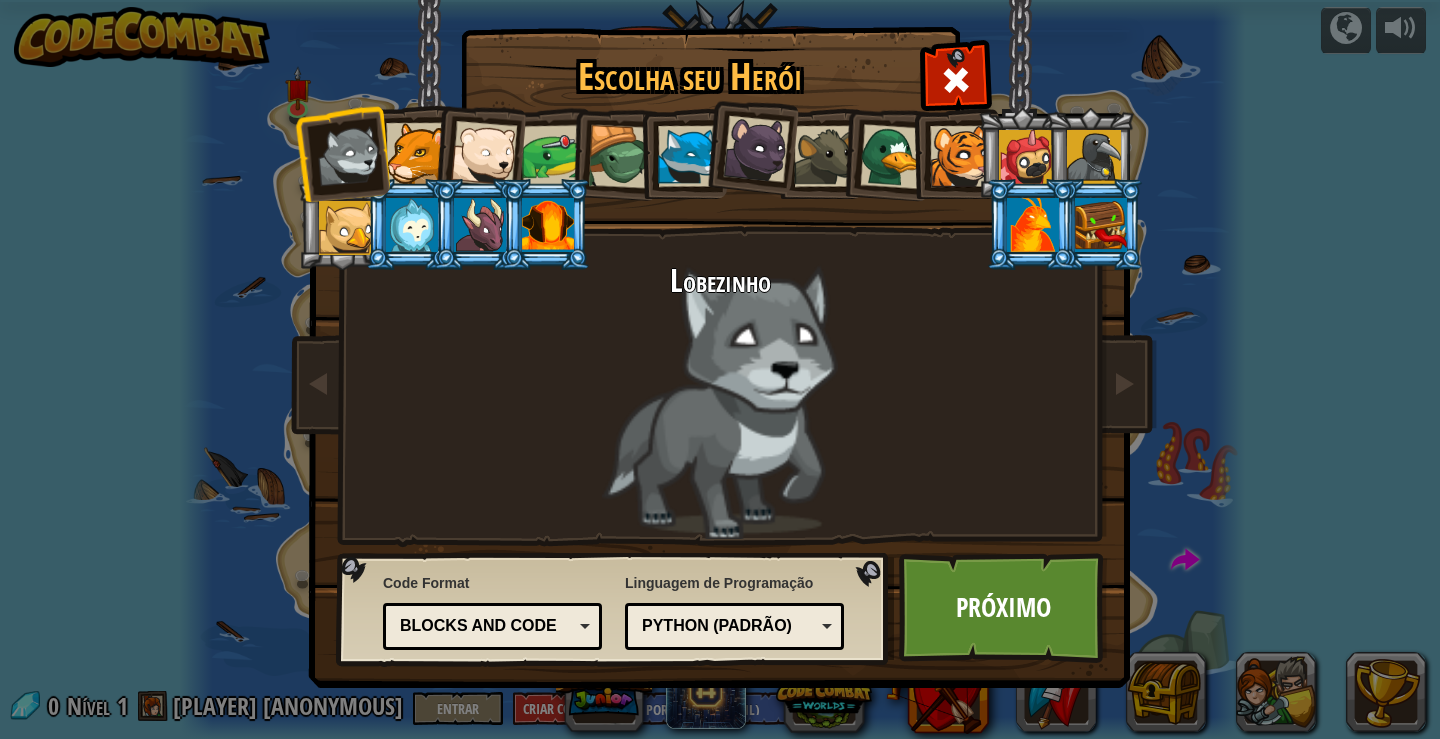 click at bounding box center (412, 225) 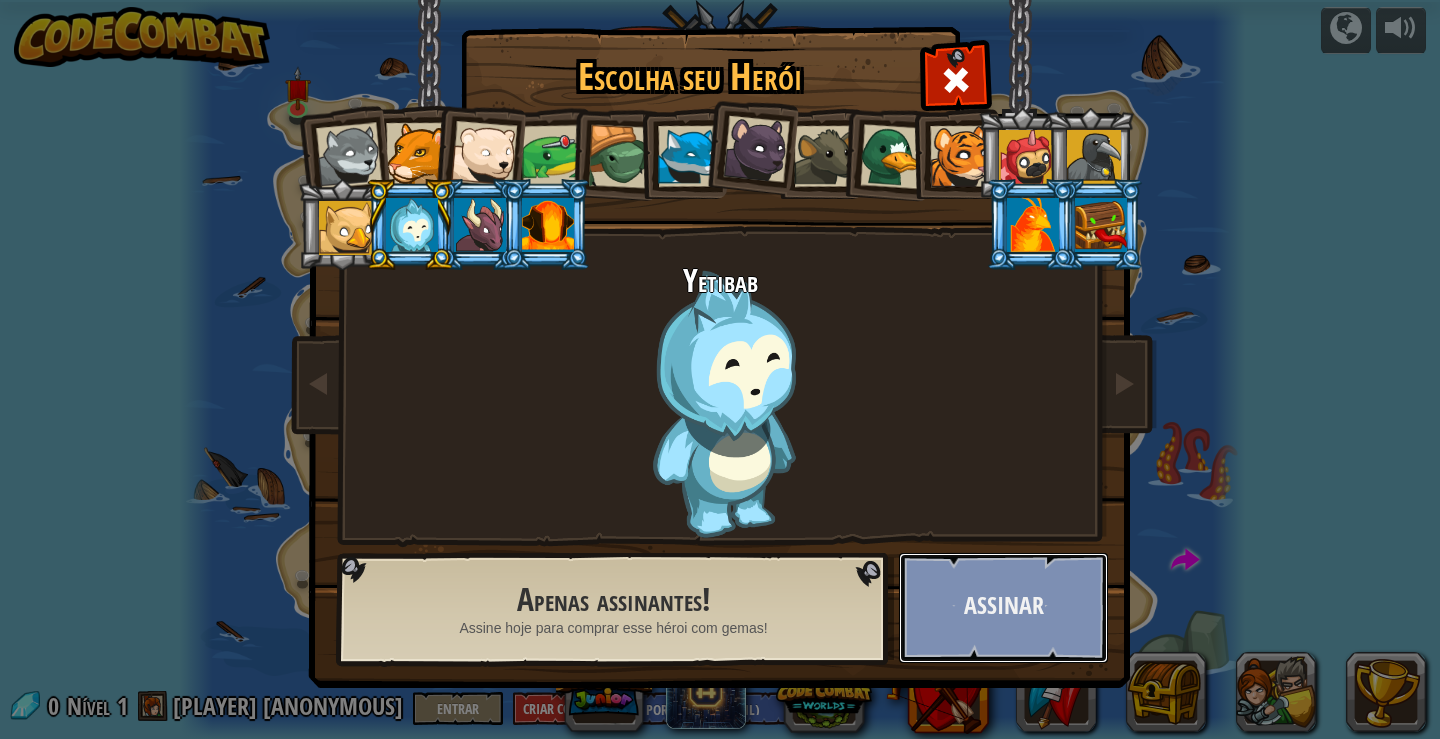 click on "Assinar" at bounding box center (1003, 608) 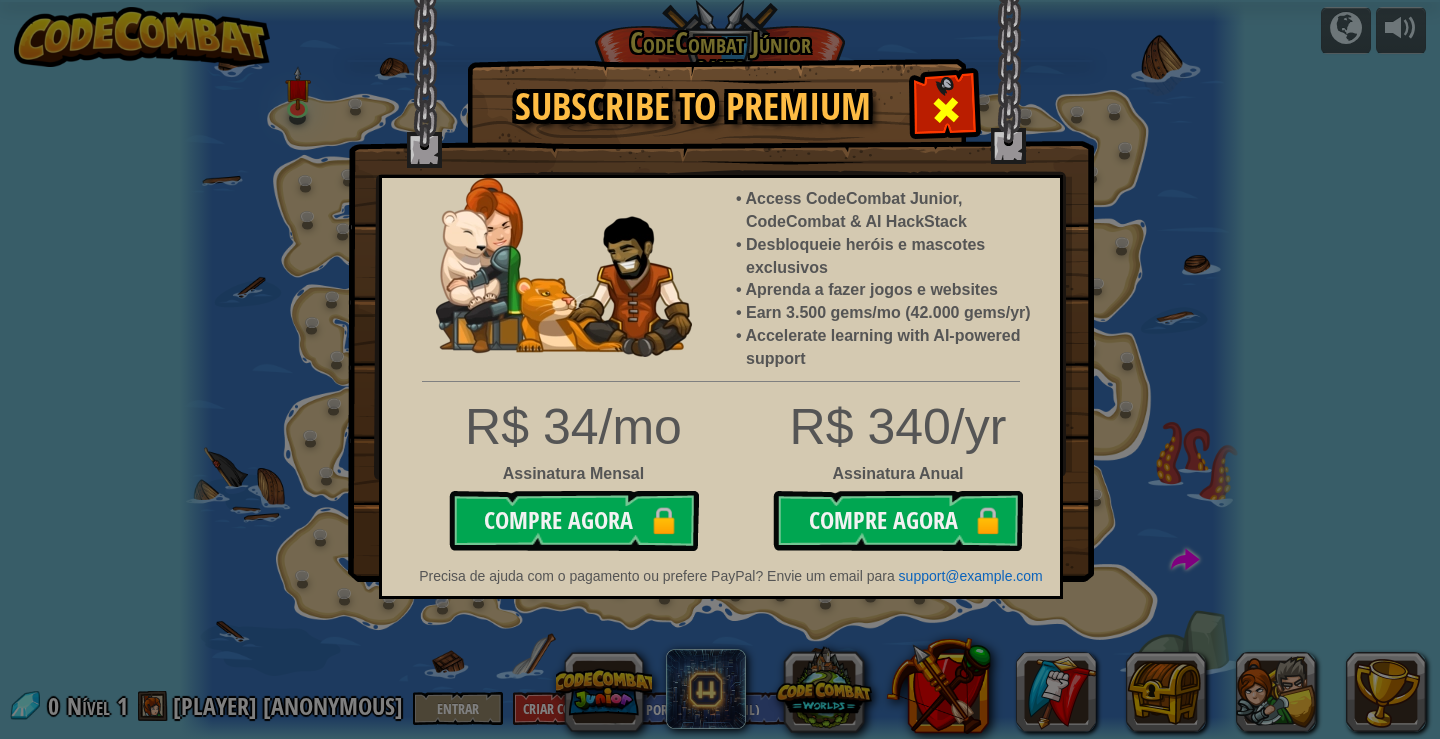 click at bounding box center (946, 110) 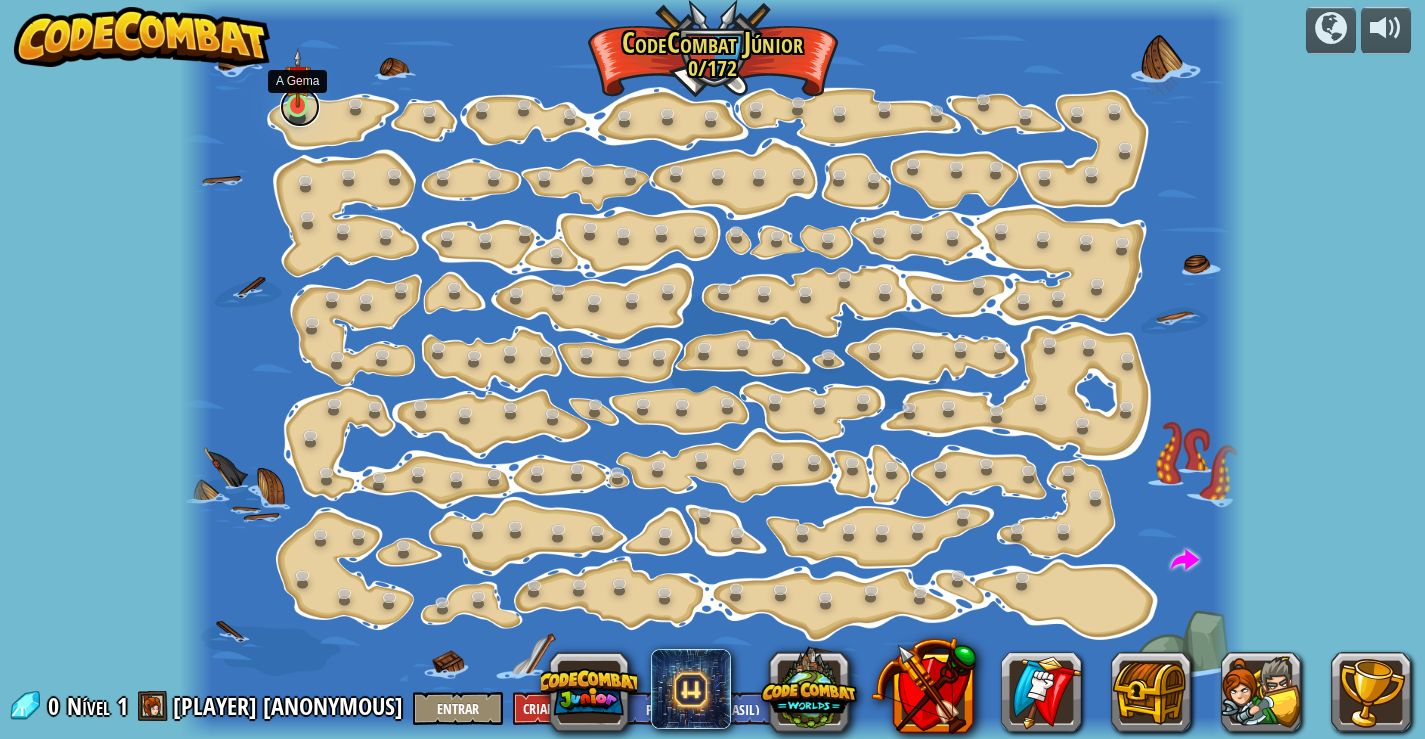 click at bounding box center [300, 107] 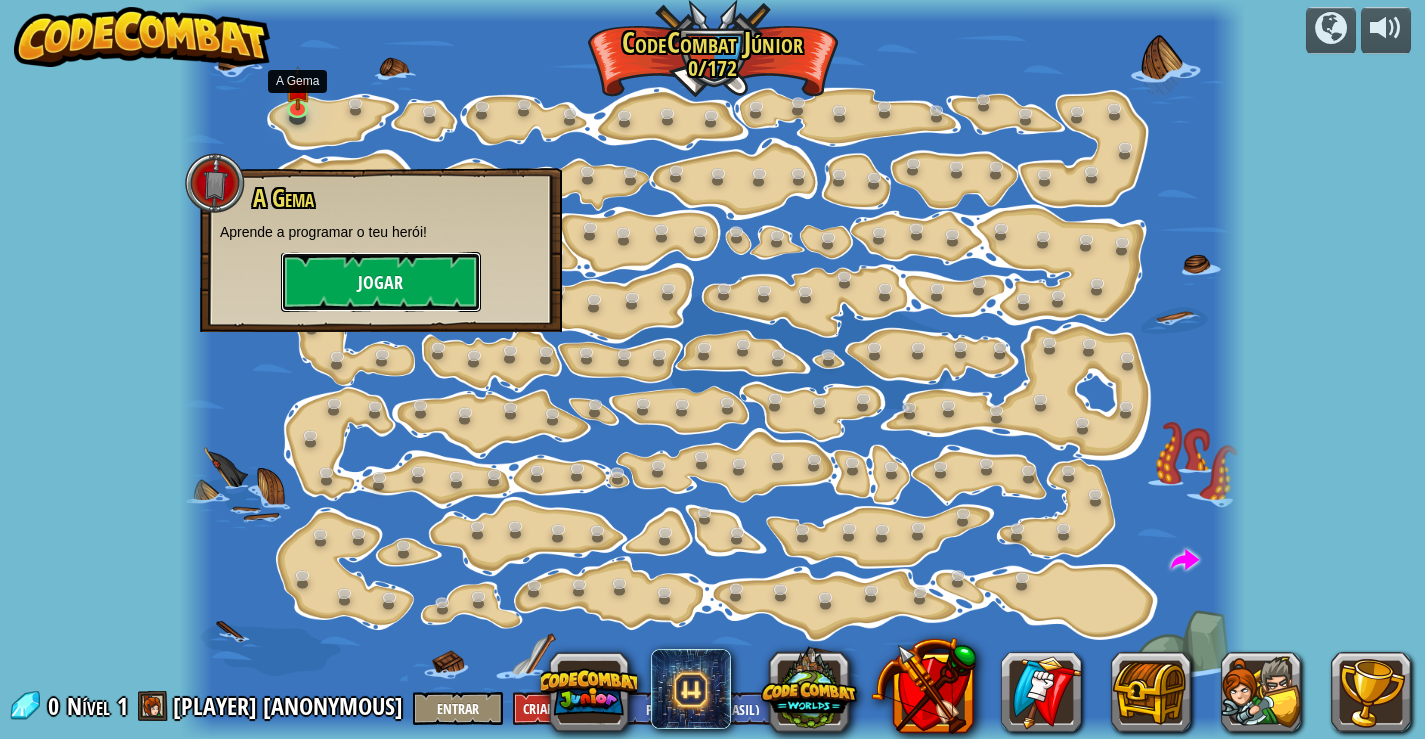 click on "Jogar" at bounding box center [381, 282] 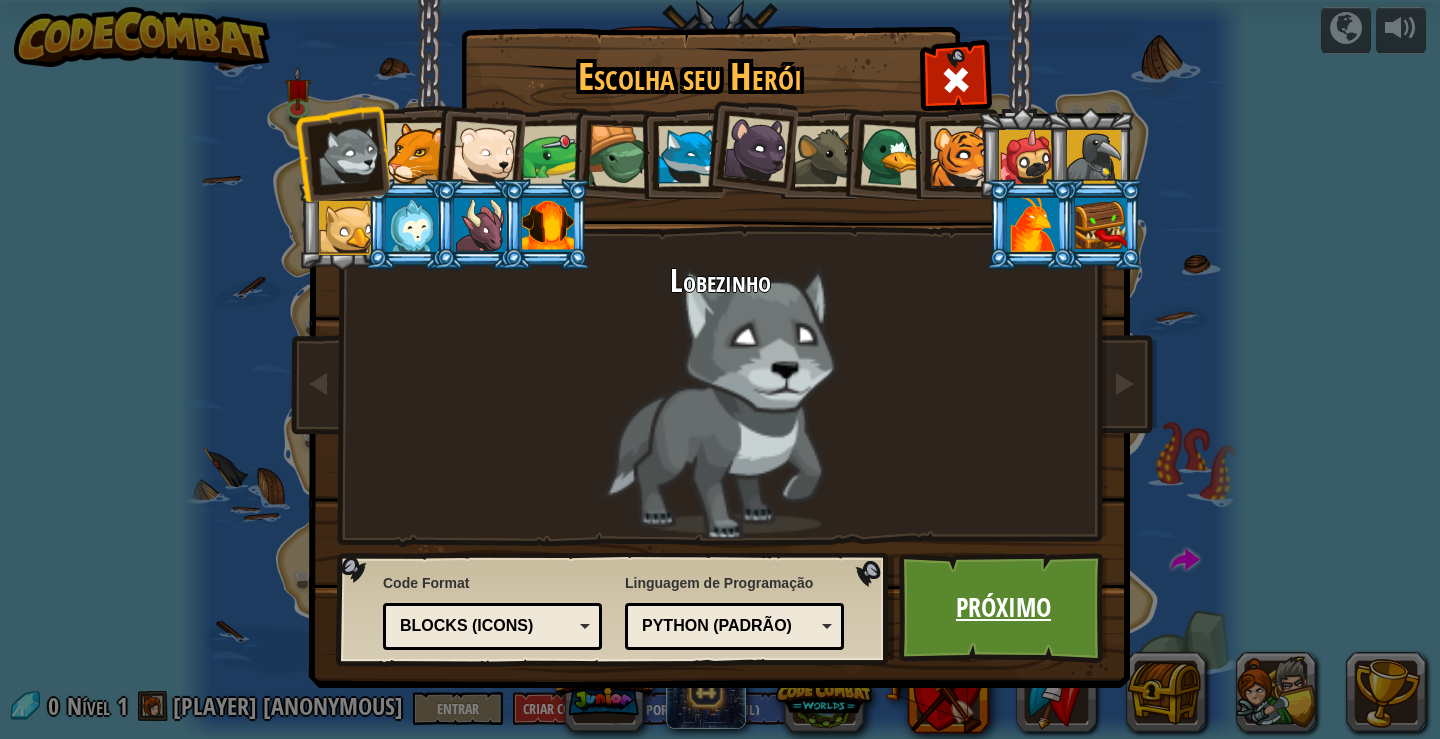 click on "Próximo" at bounding box center [1003, 608] 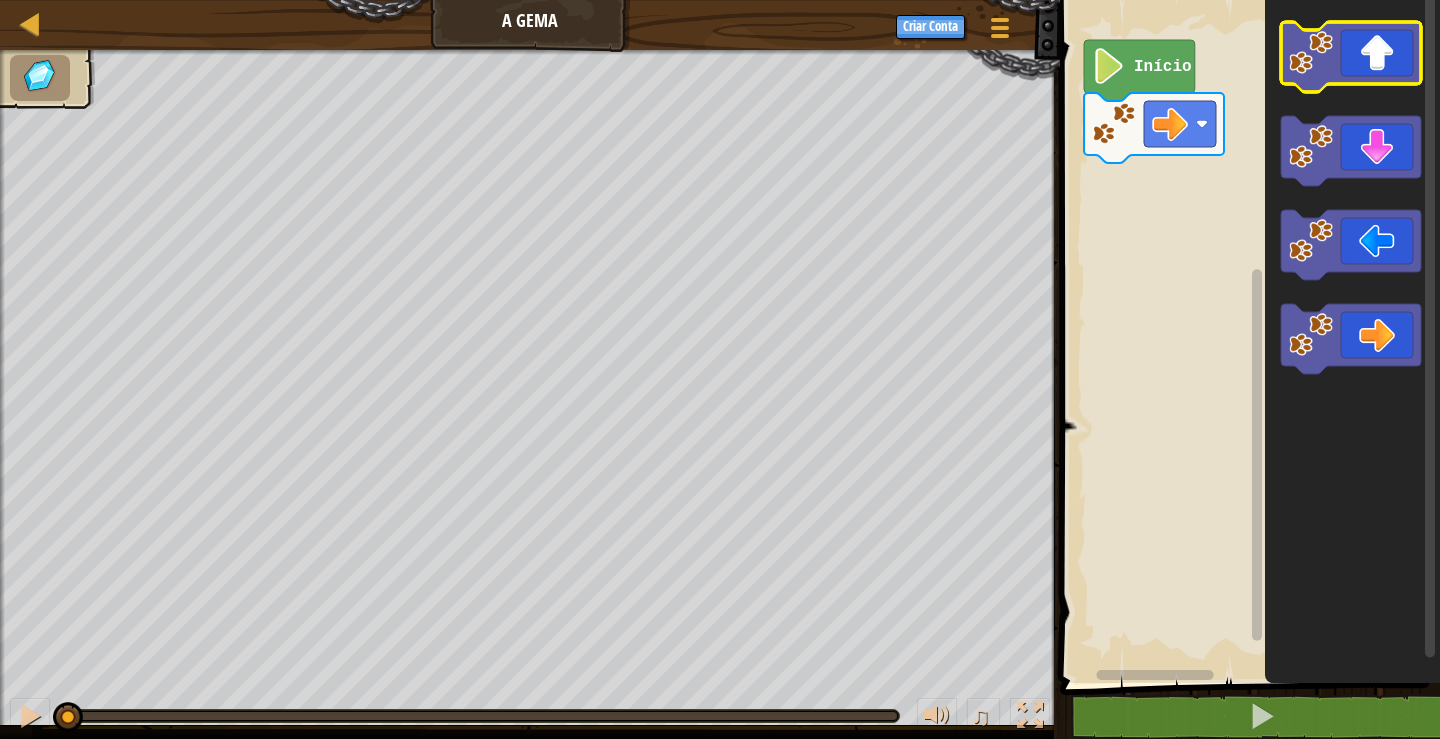 click 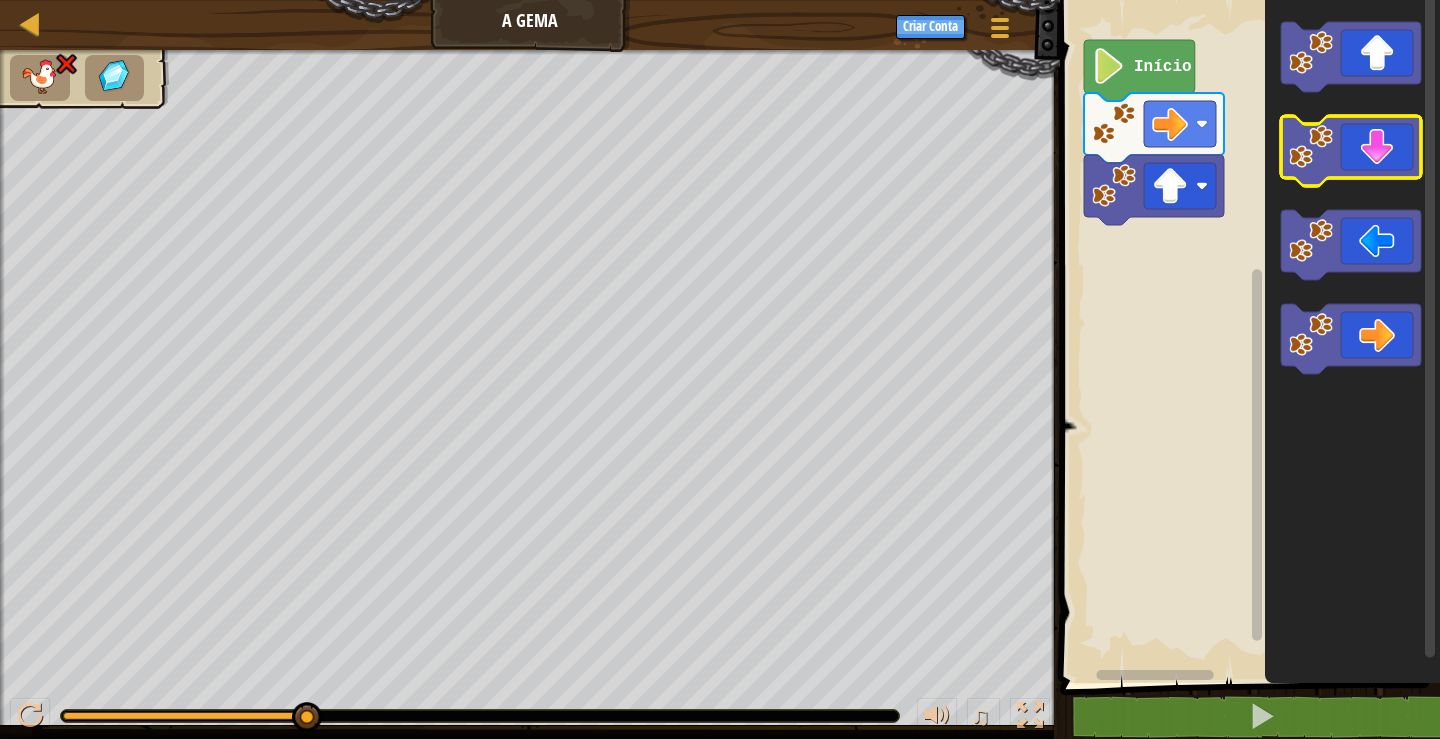 click 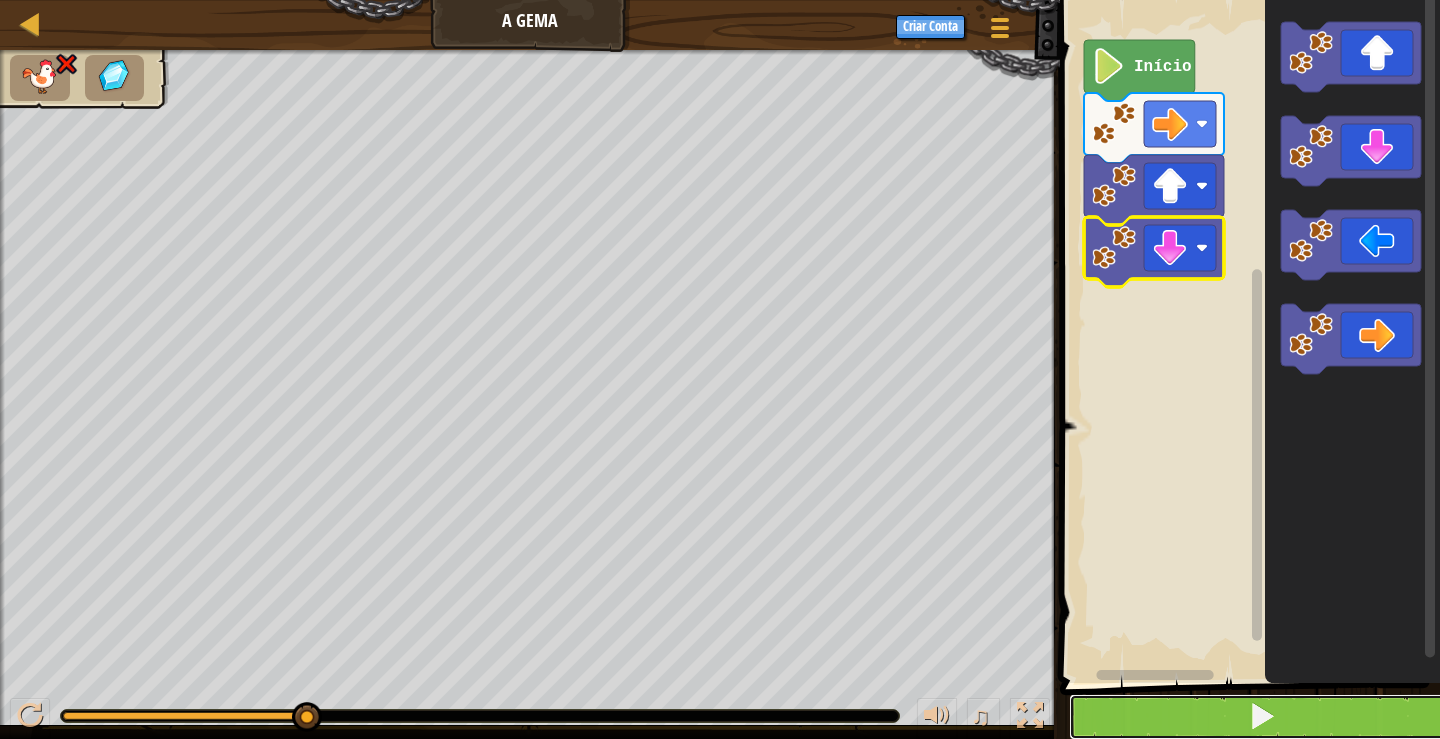 click at bounding box center [1262, 716] 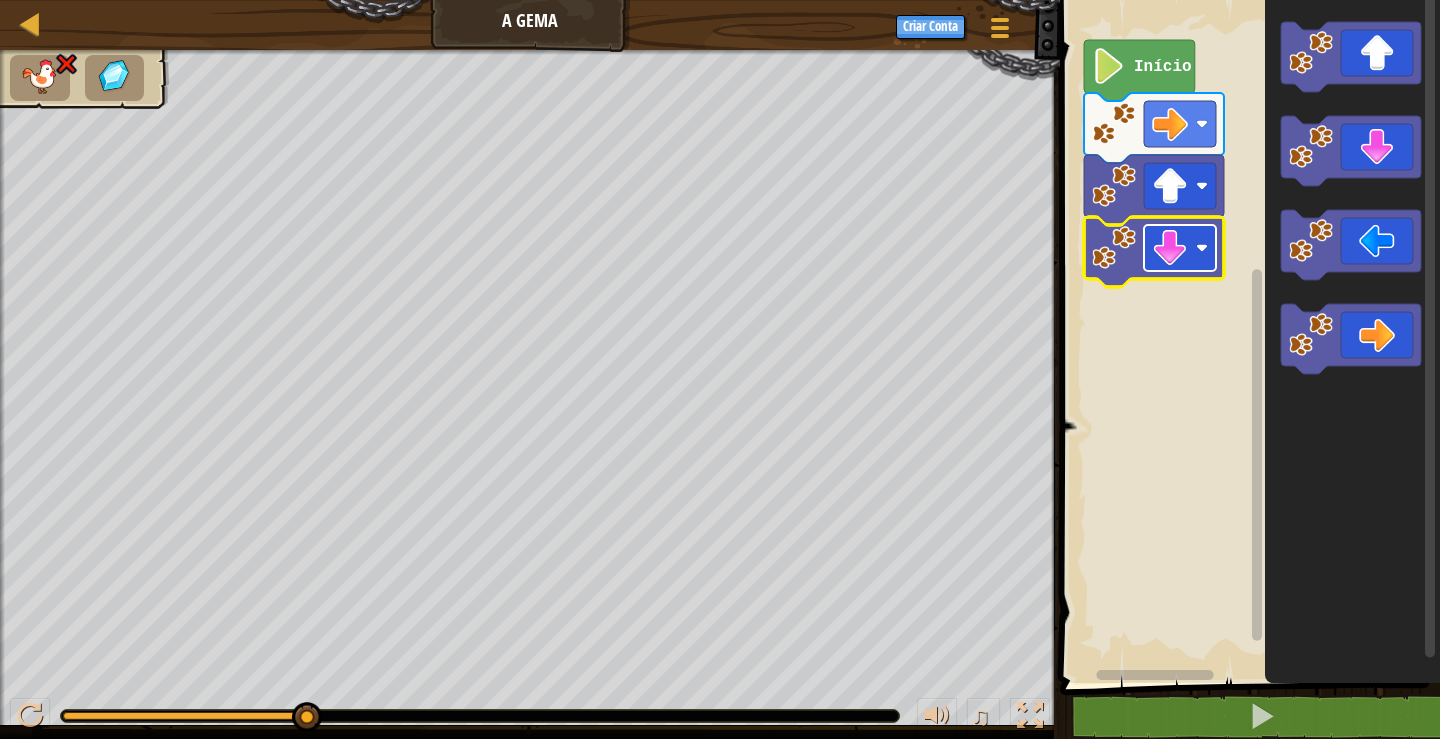 click 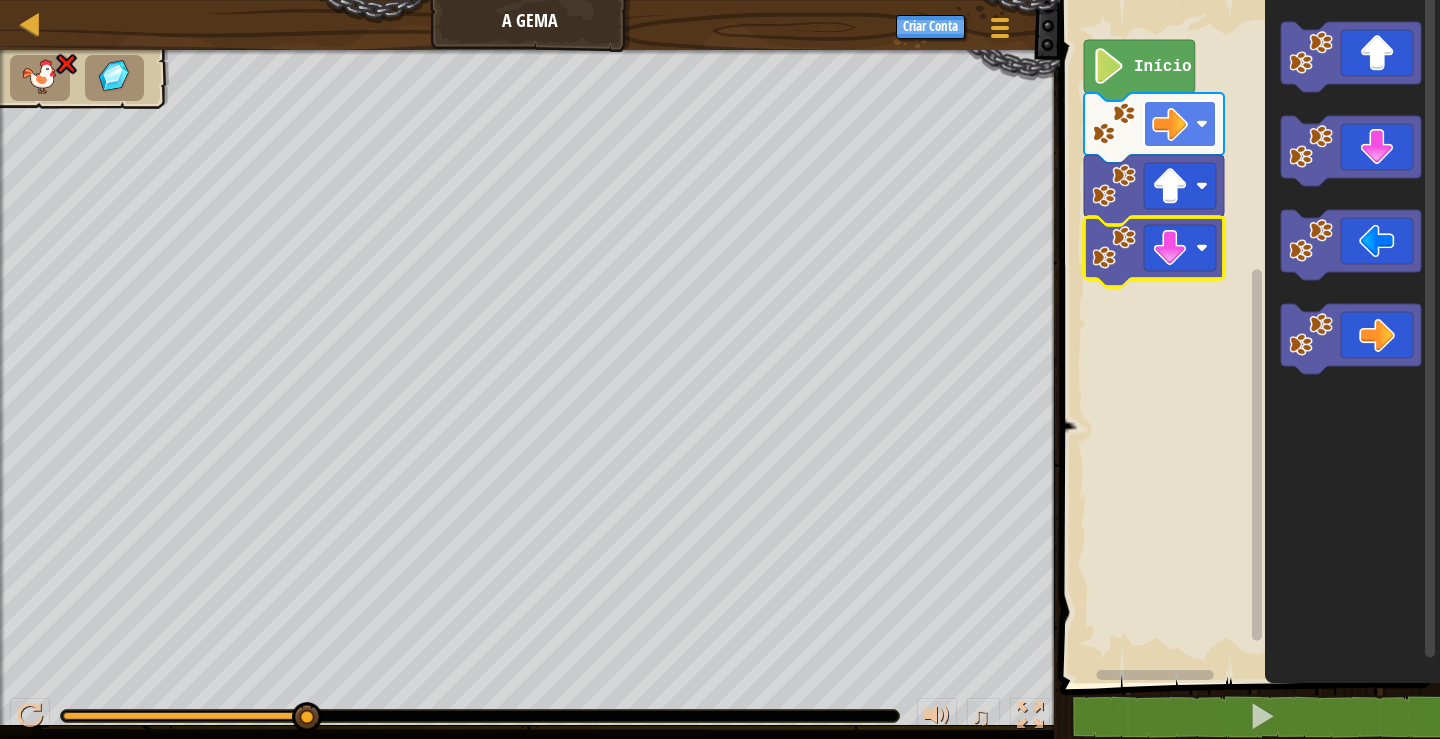 click 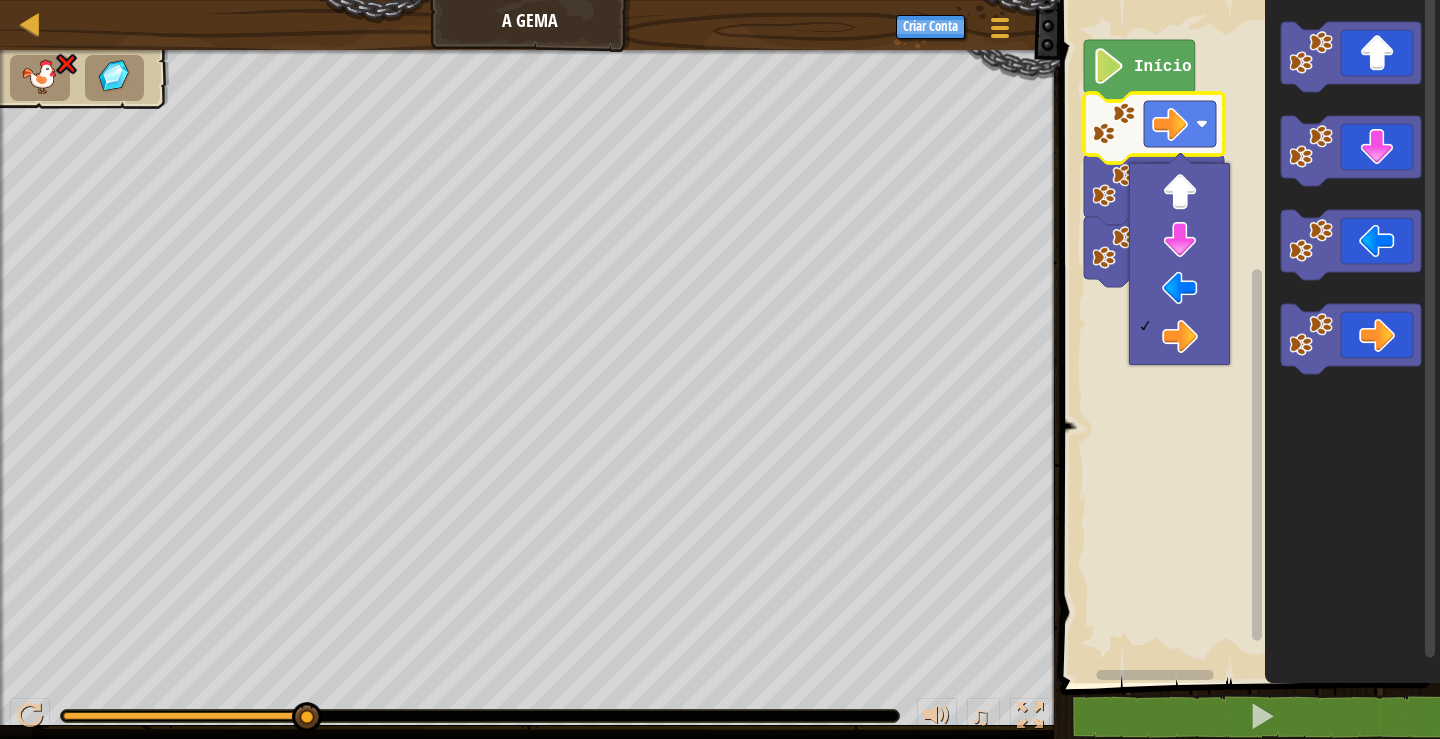 click 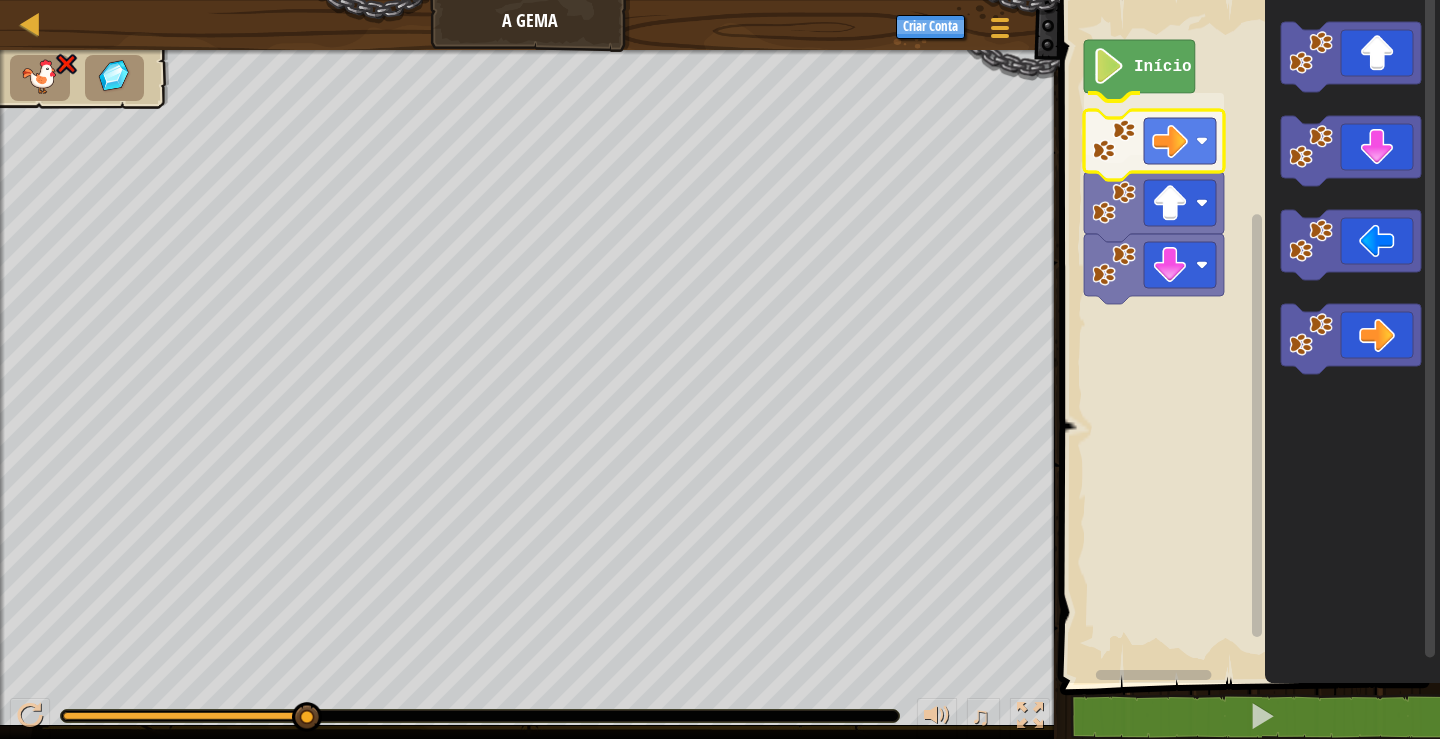 click 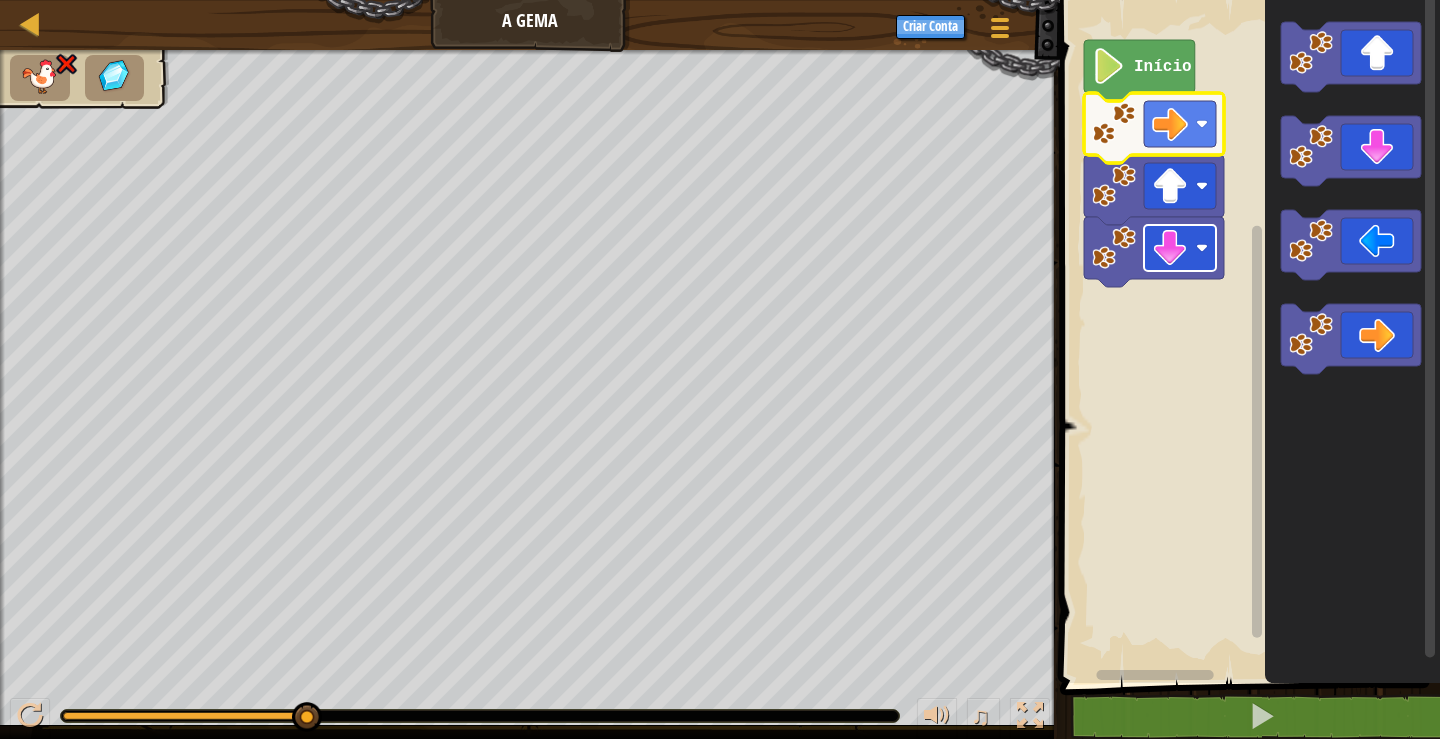 click 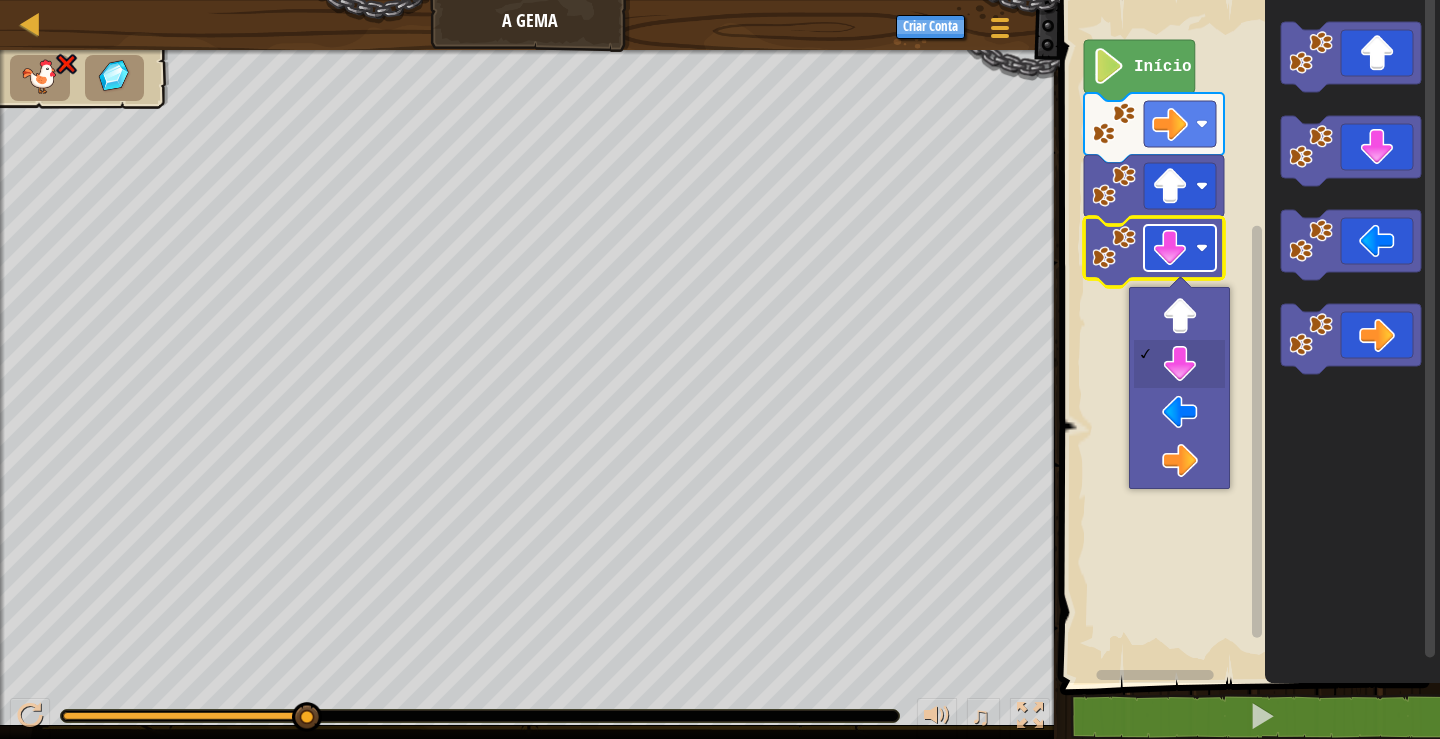 click 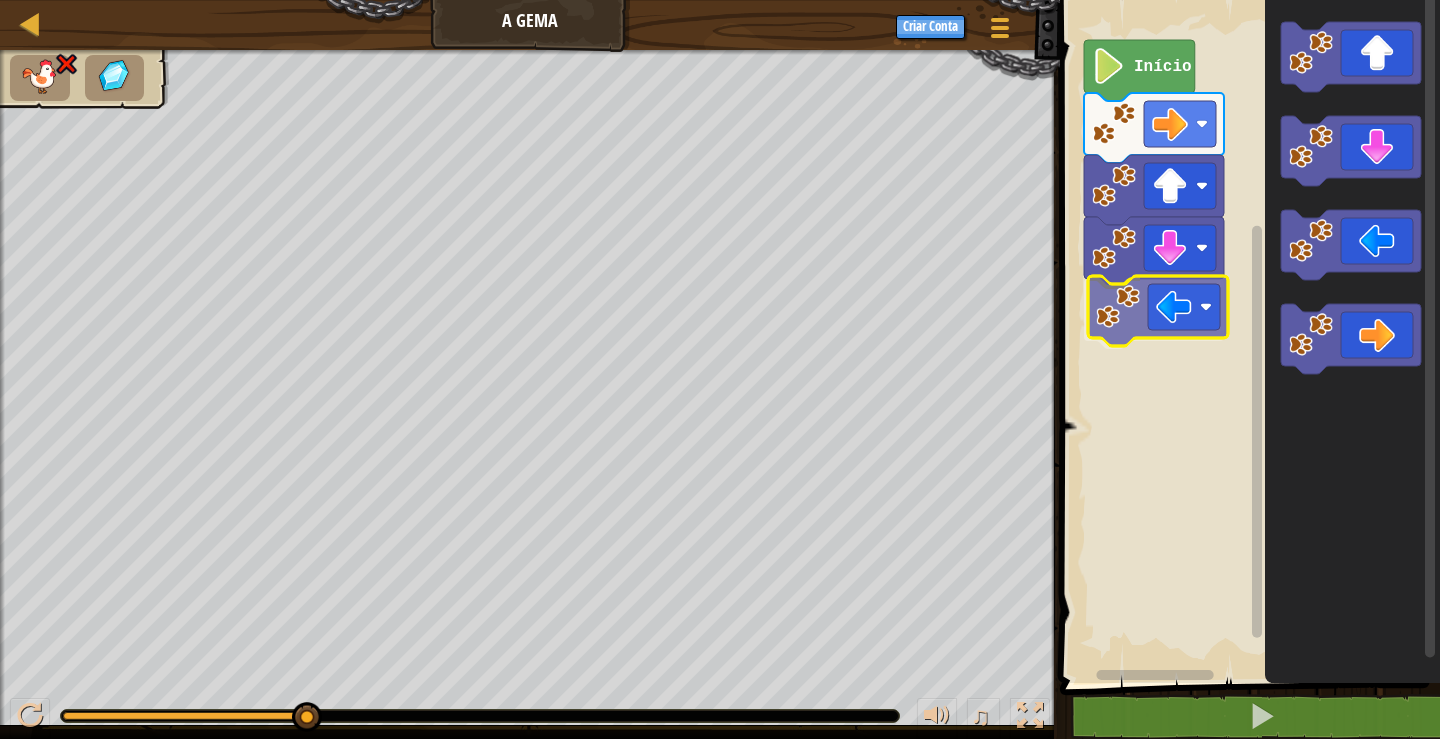 click on "Início" at bounding box center [1247, 336] 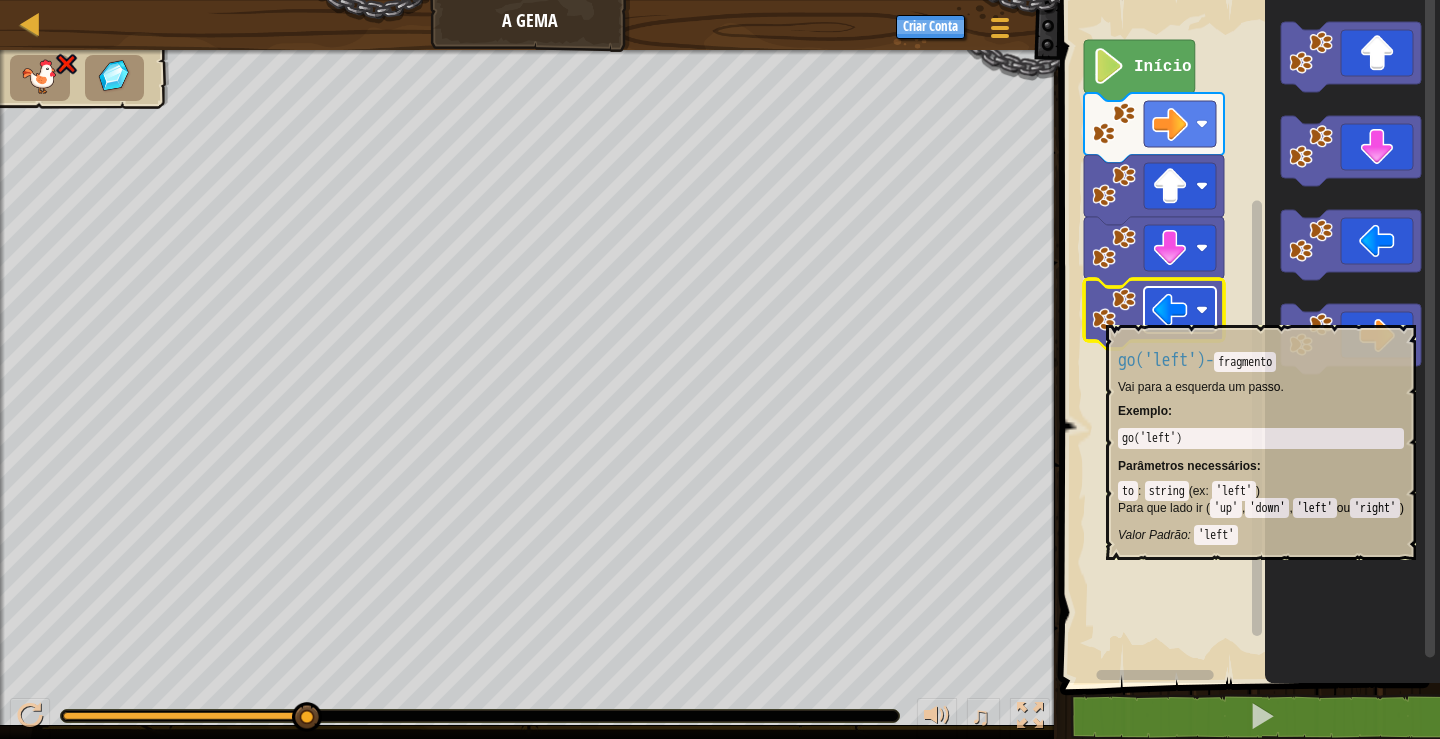 click 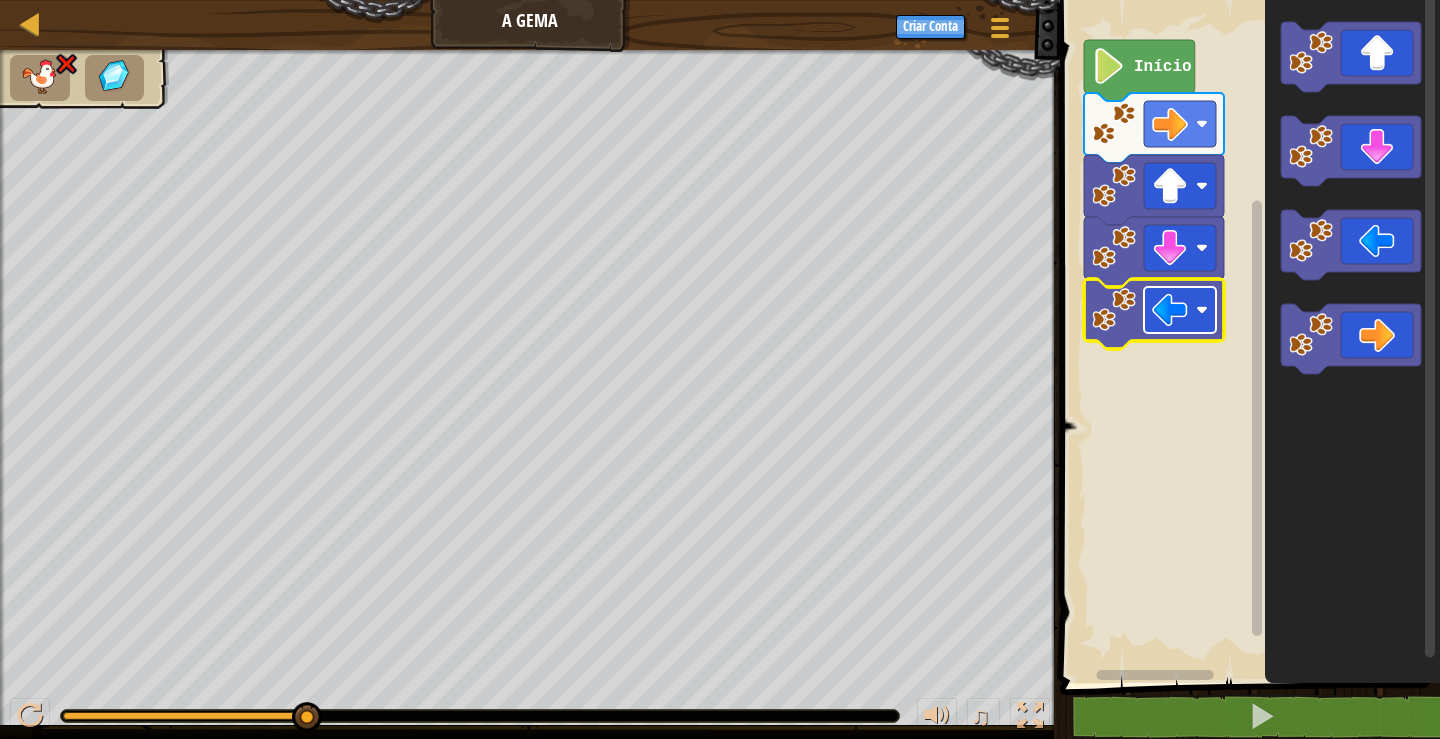 click 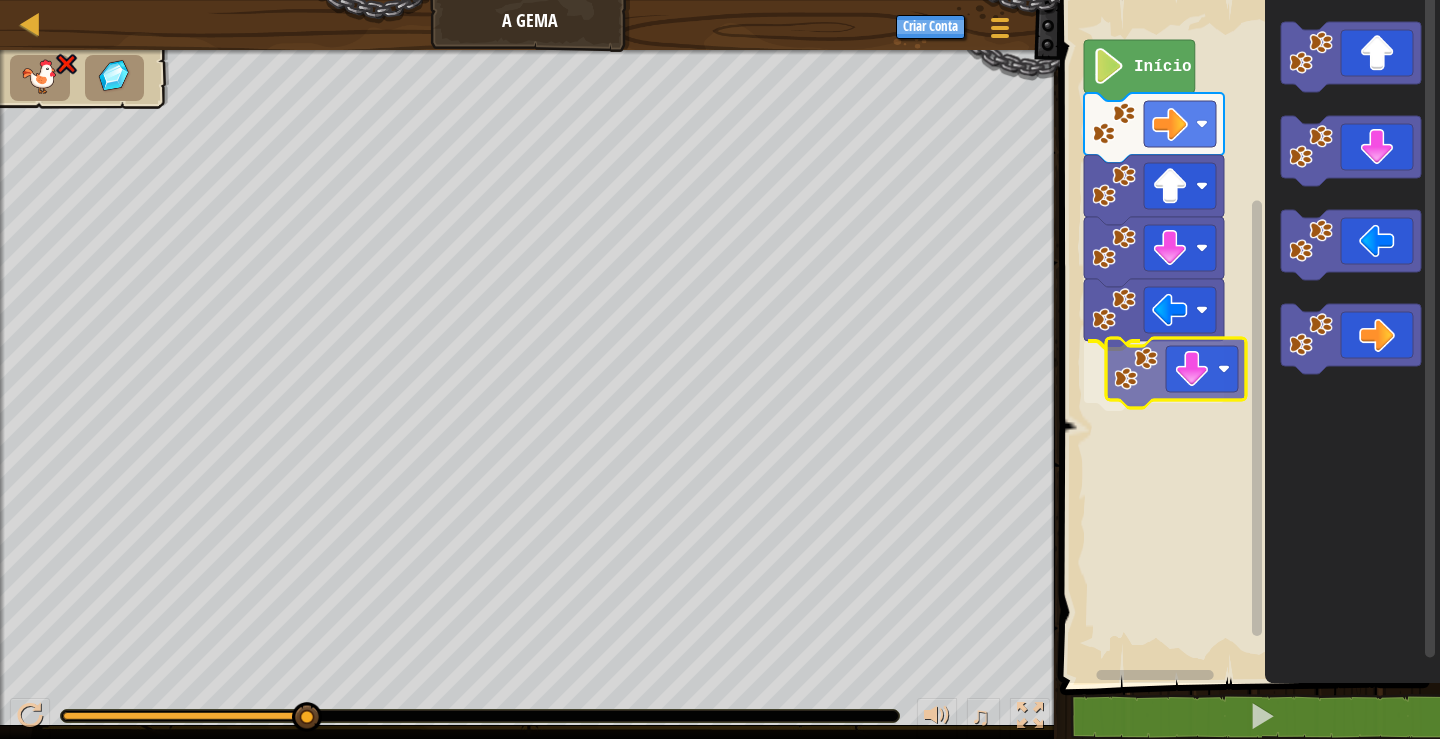 click on "Início" at bounding box center (1247, 336) 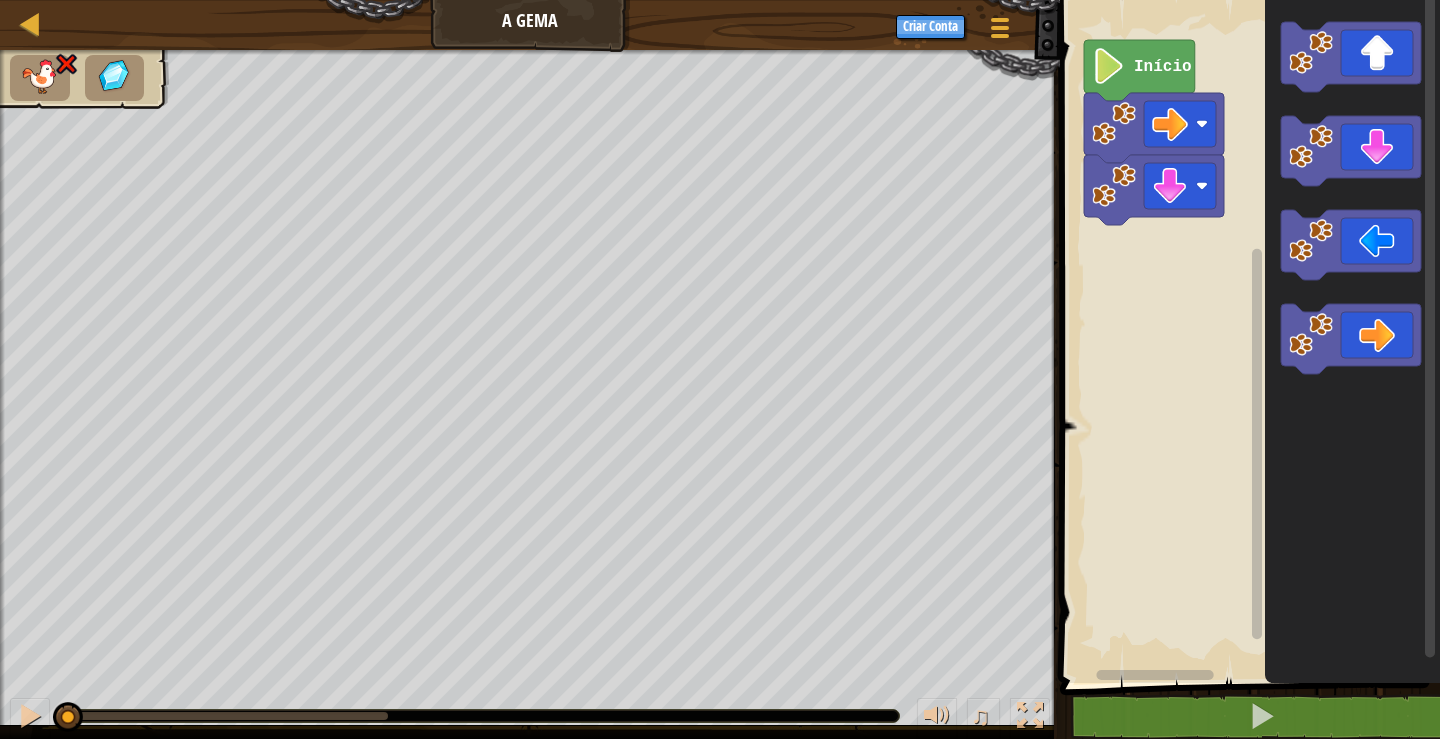 click 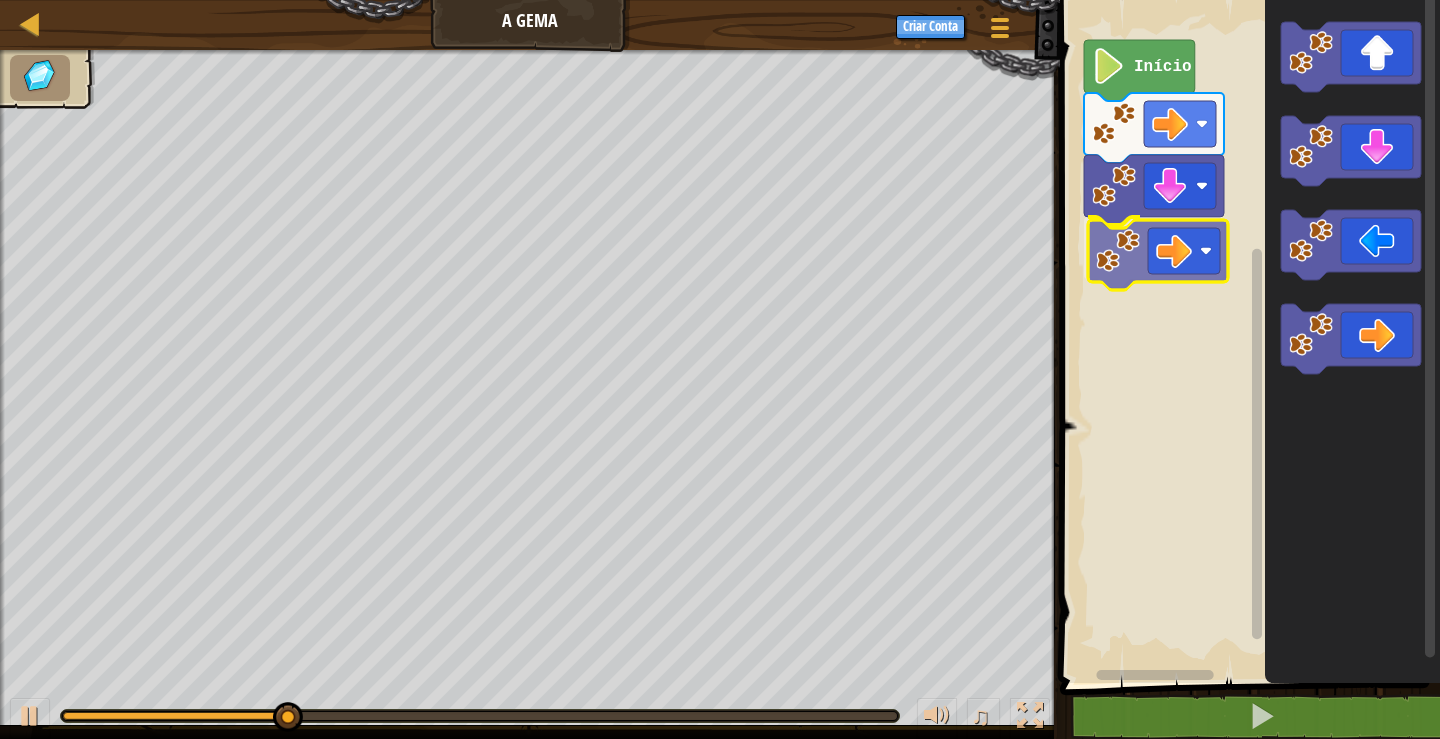 click on "Início" at bounding box center (1247, 336) 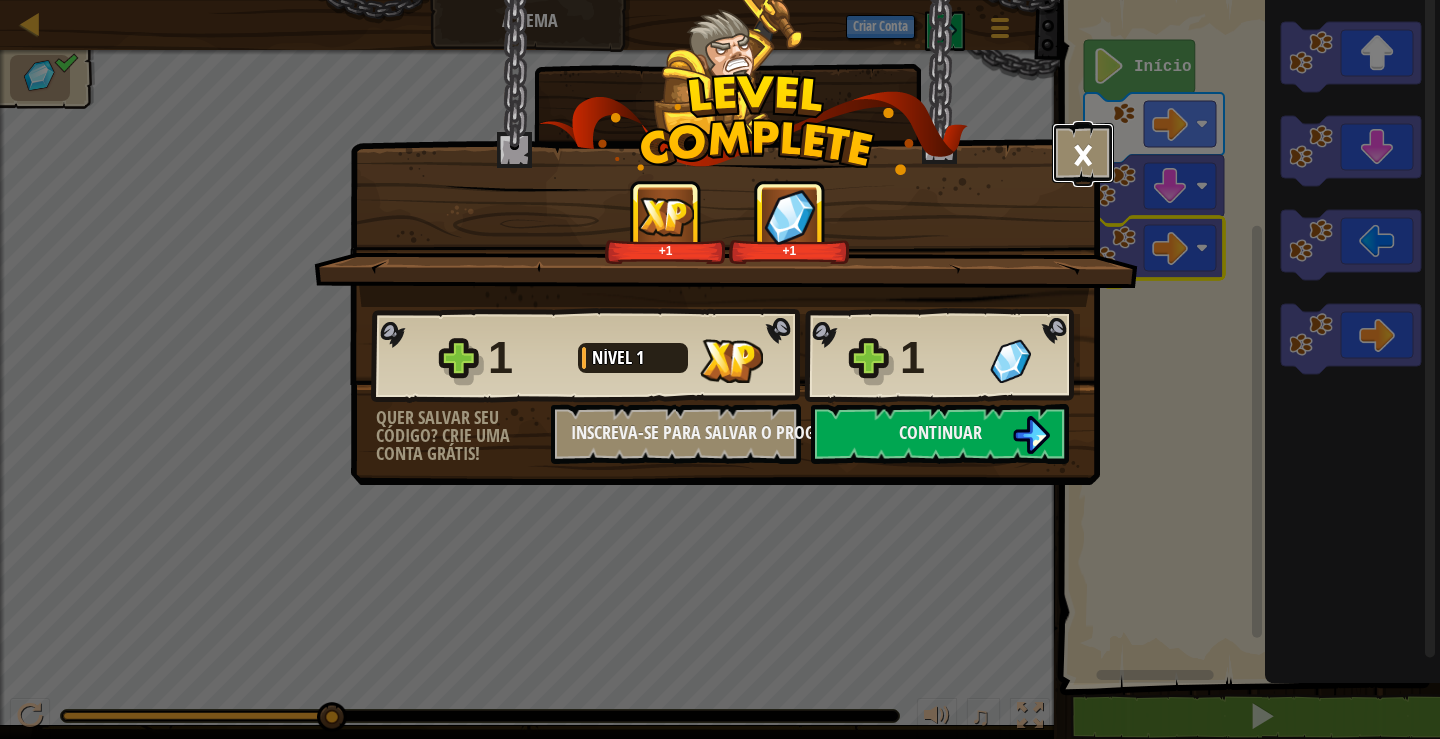 click on "×" at bounding box center [1083, 153] 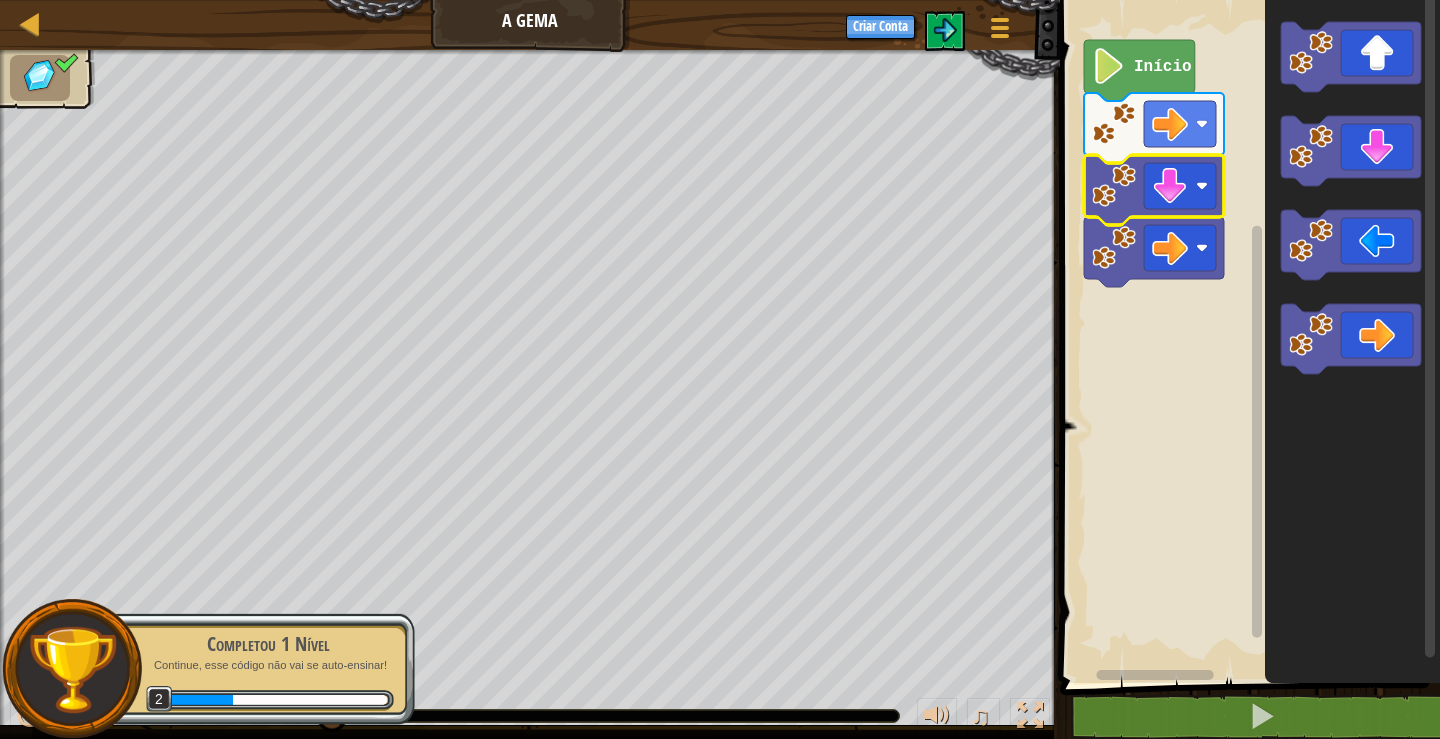 click 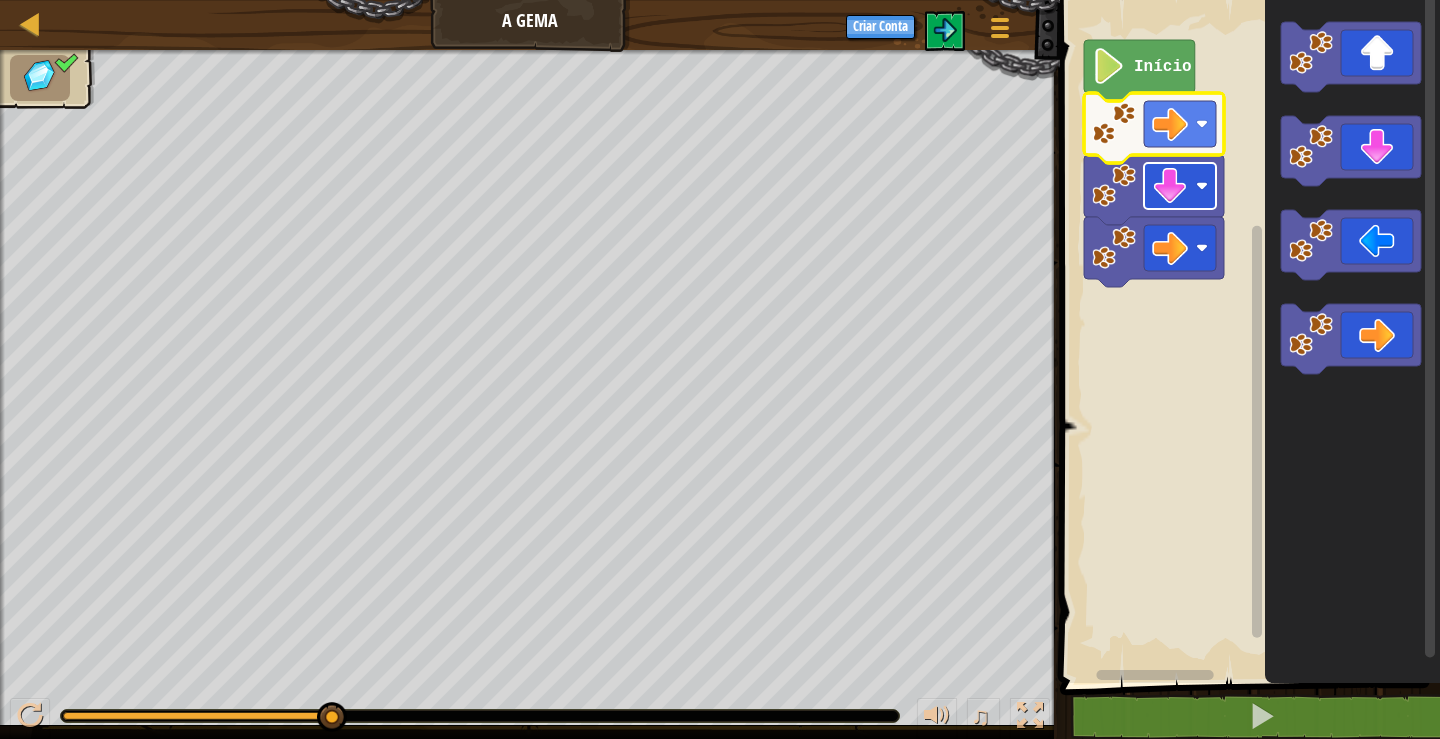click 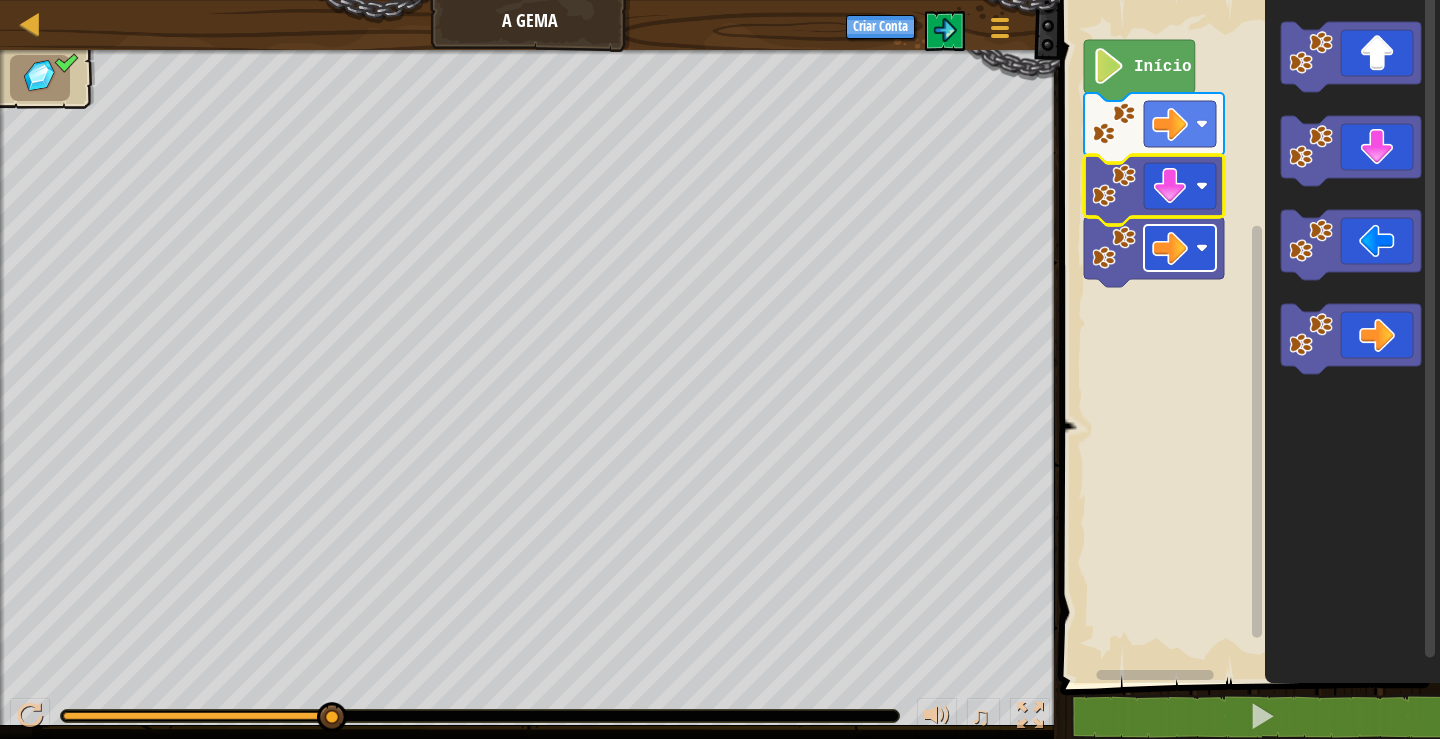 click 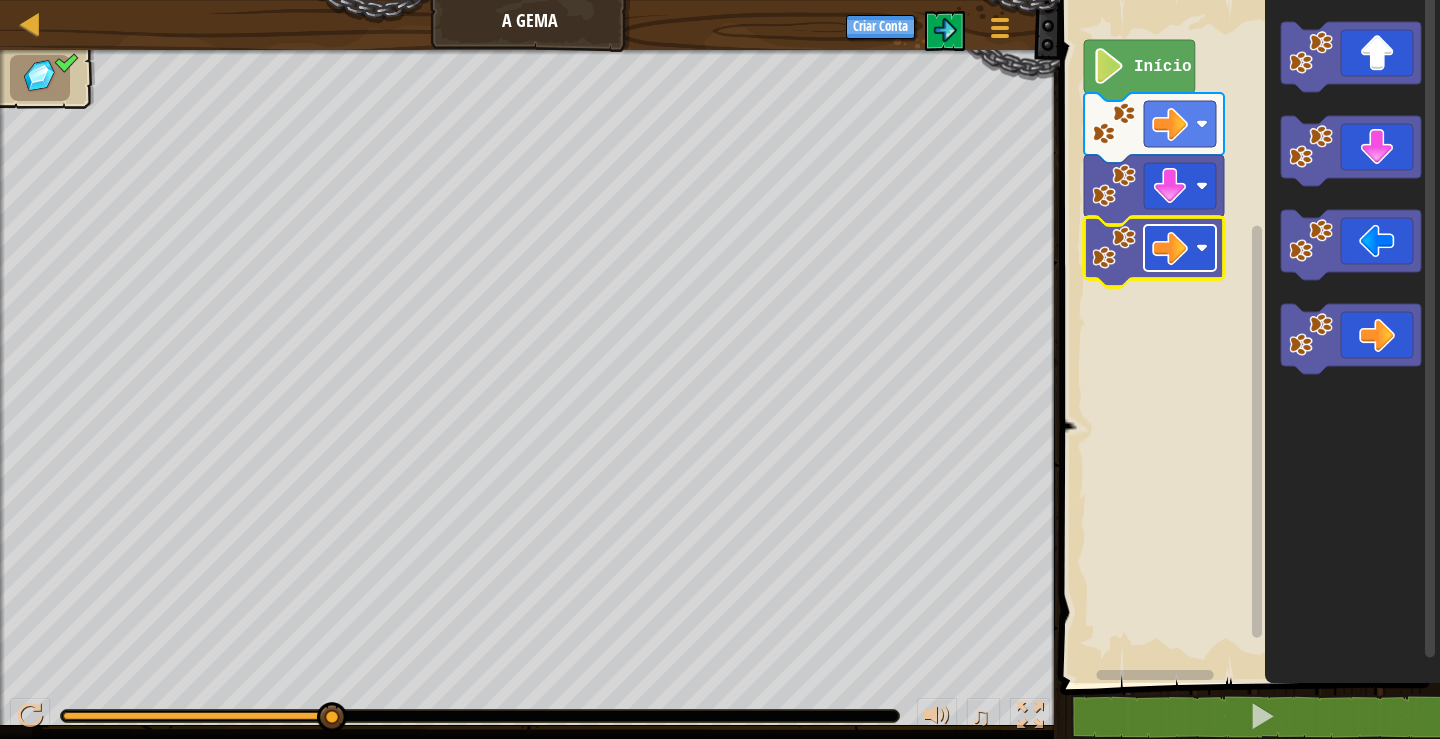 click 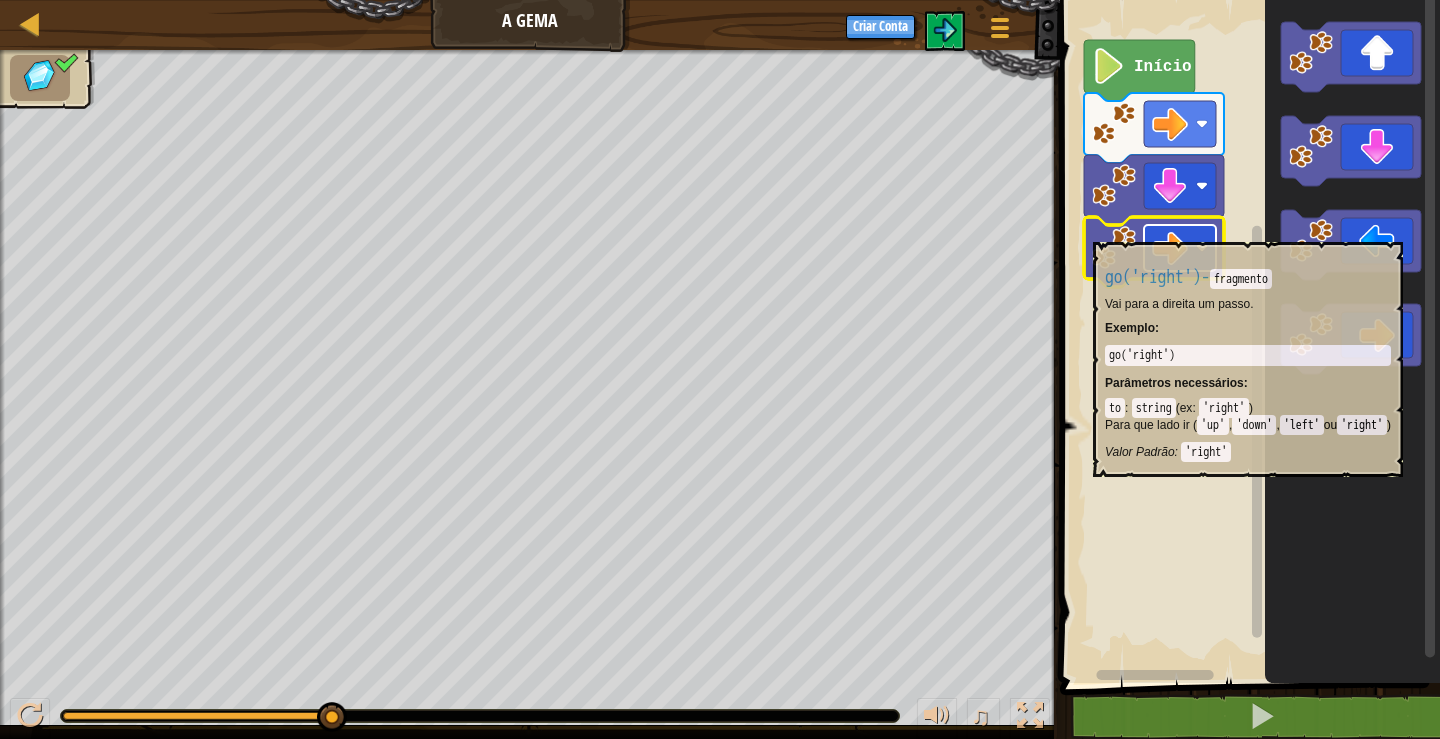 click 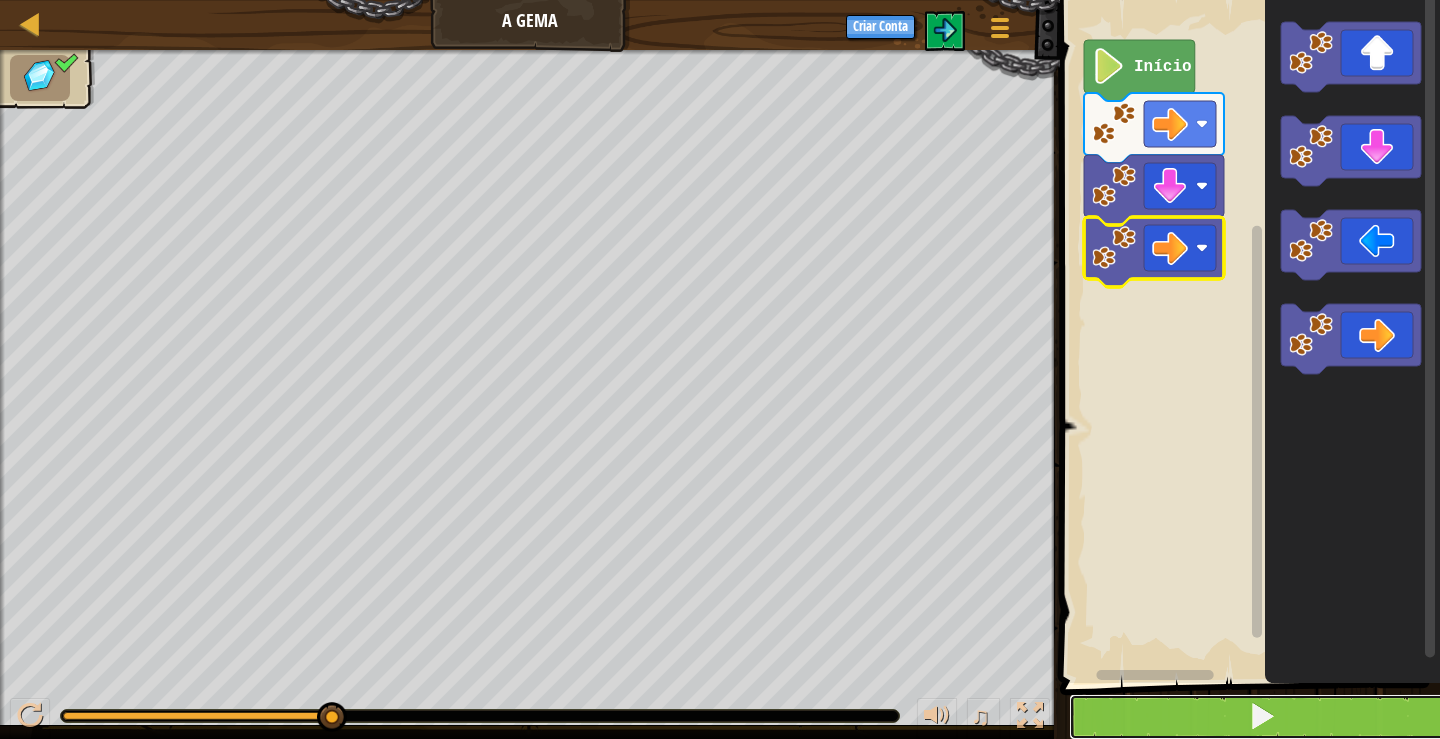 click at bounding box center [1262, 717] 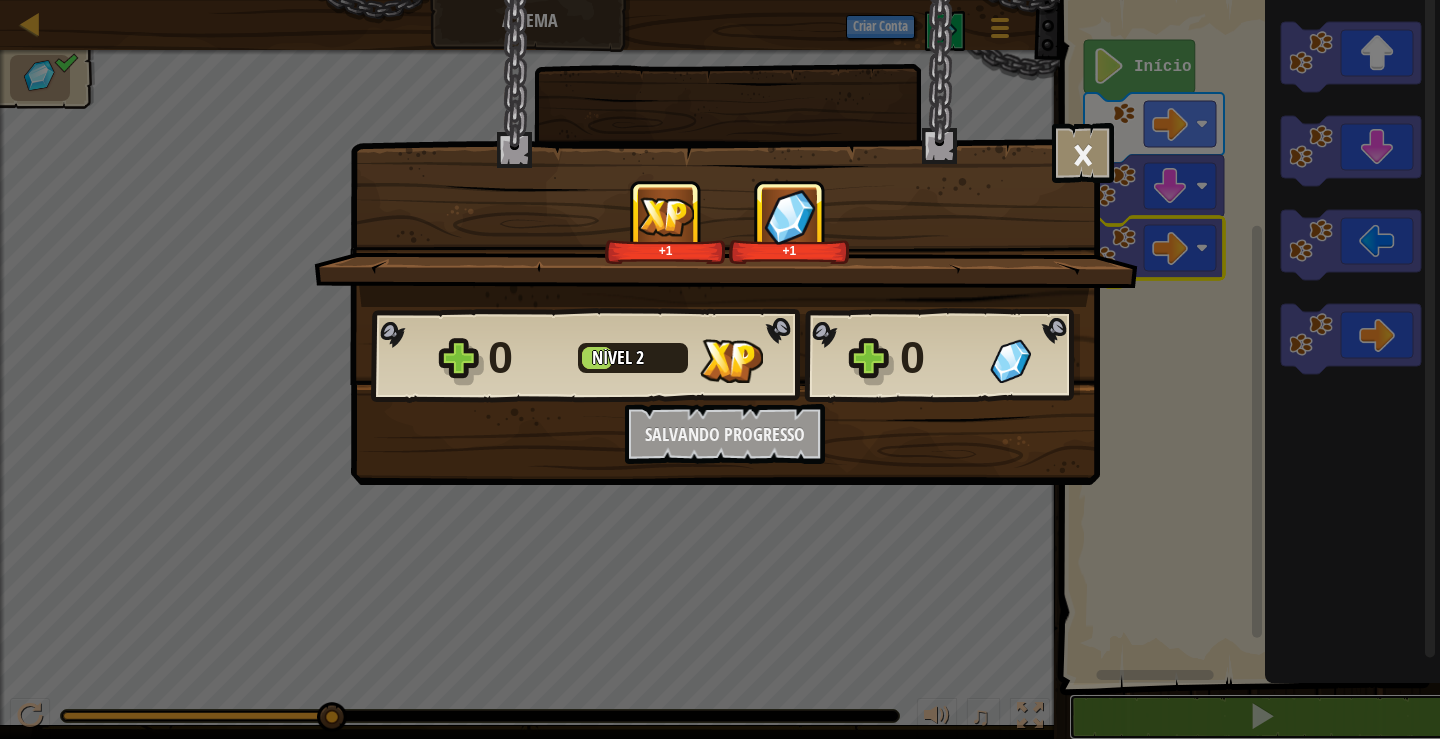 scroll, scrollTop: 1, scrollLeft: 0, axis: vertical 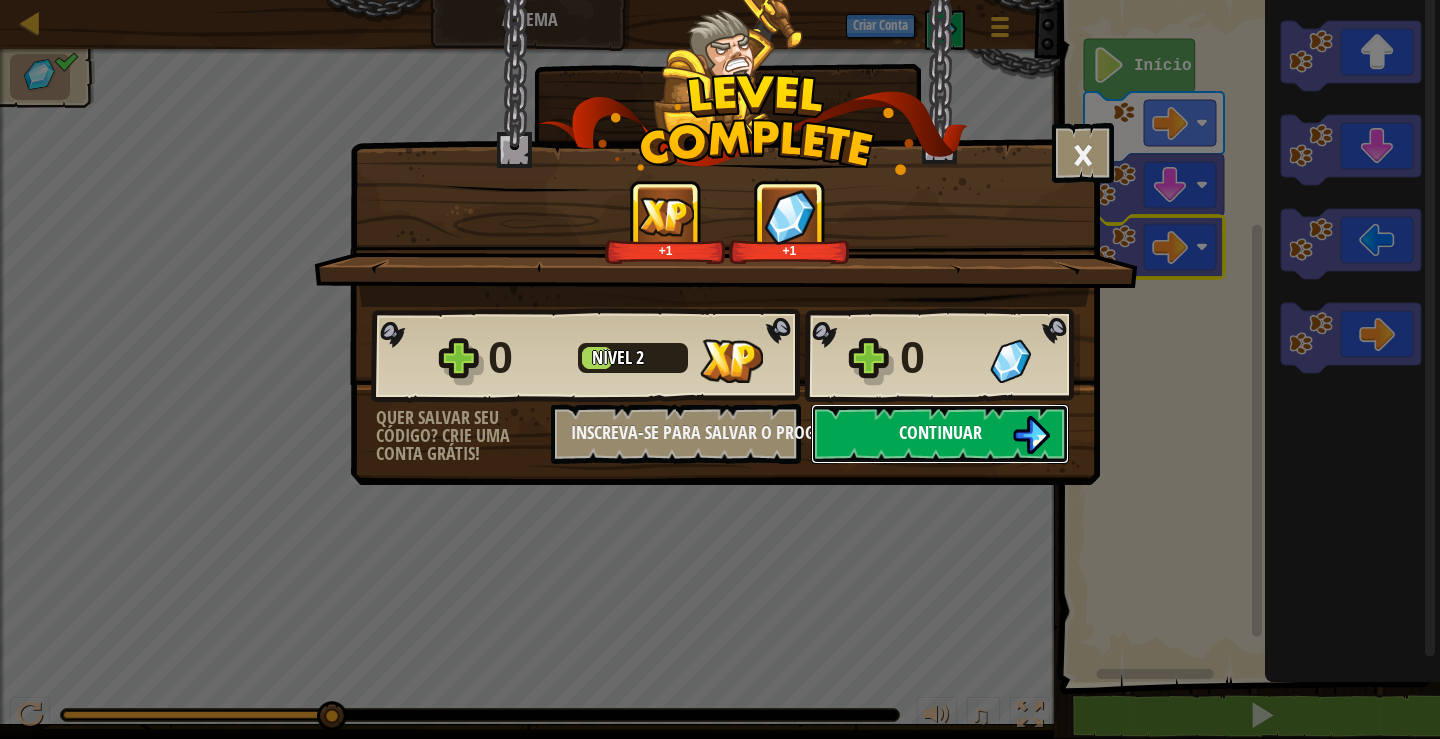 click on "Continuar" at bounding box center (940, 432) 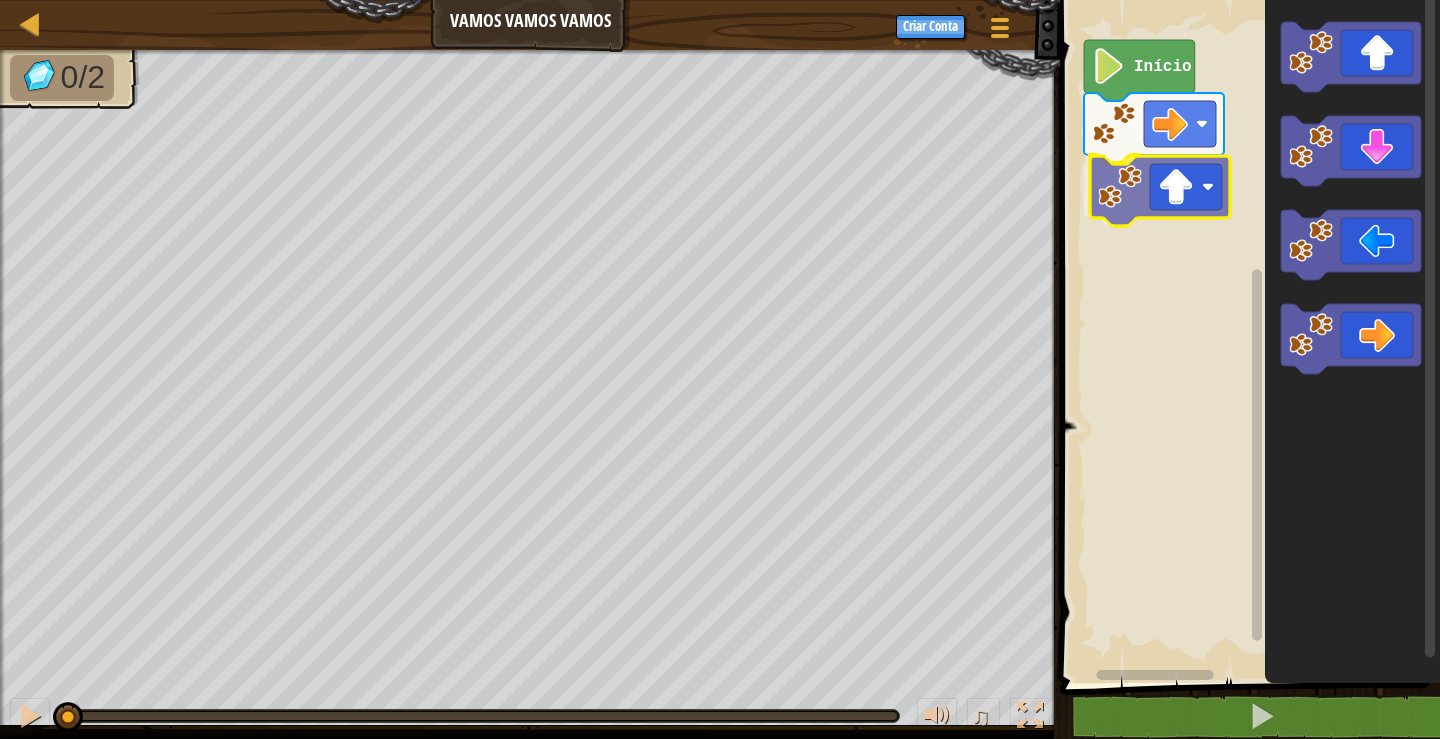click on "Início" at bounding box center (1247, 336) 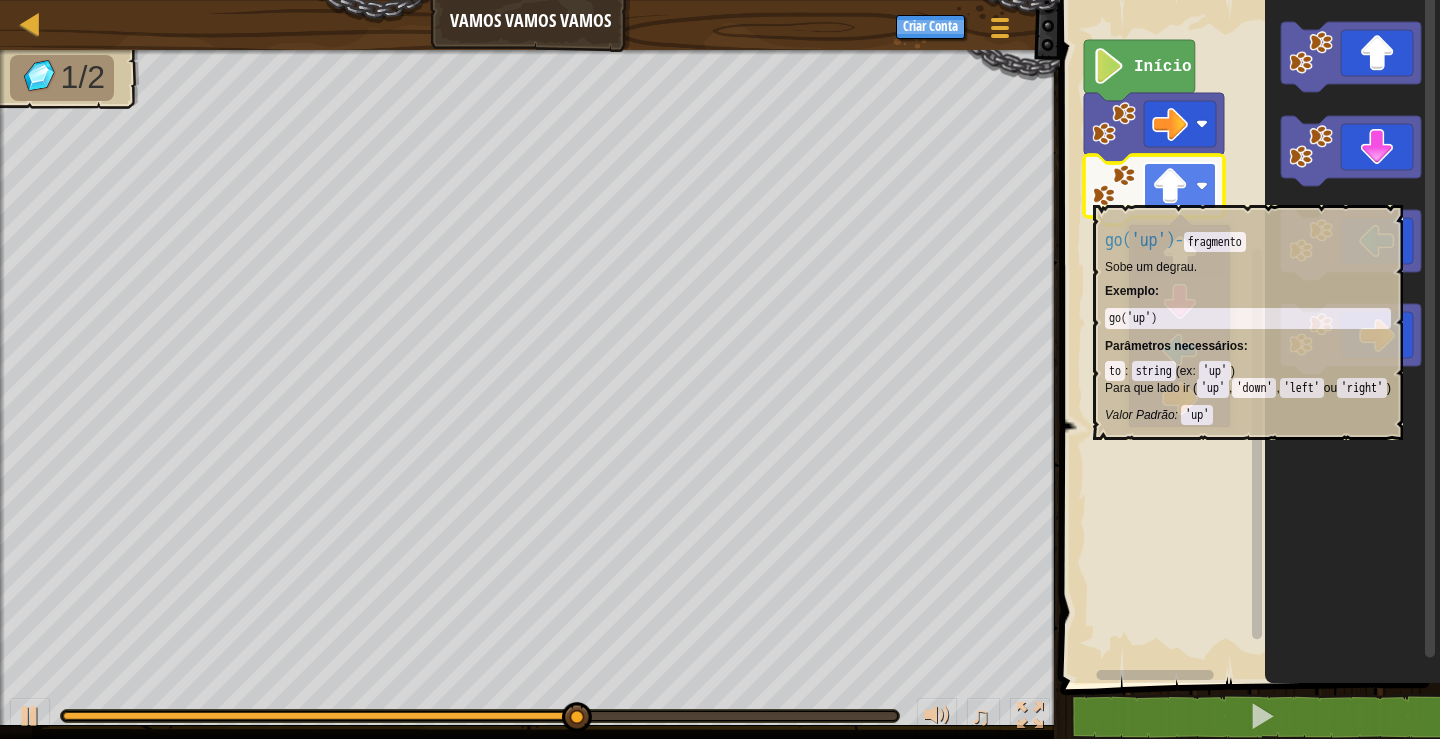 click 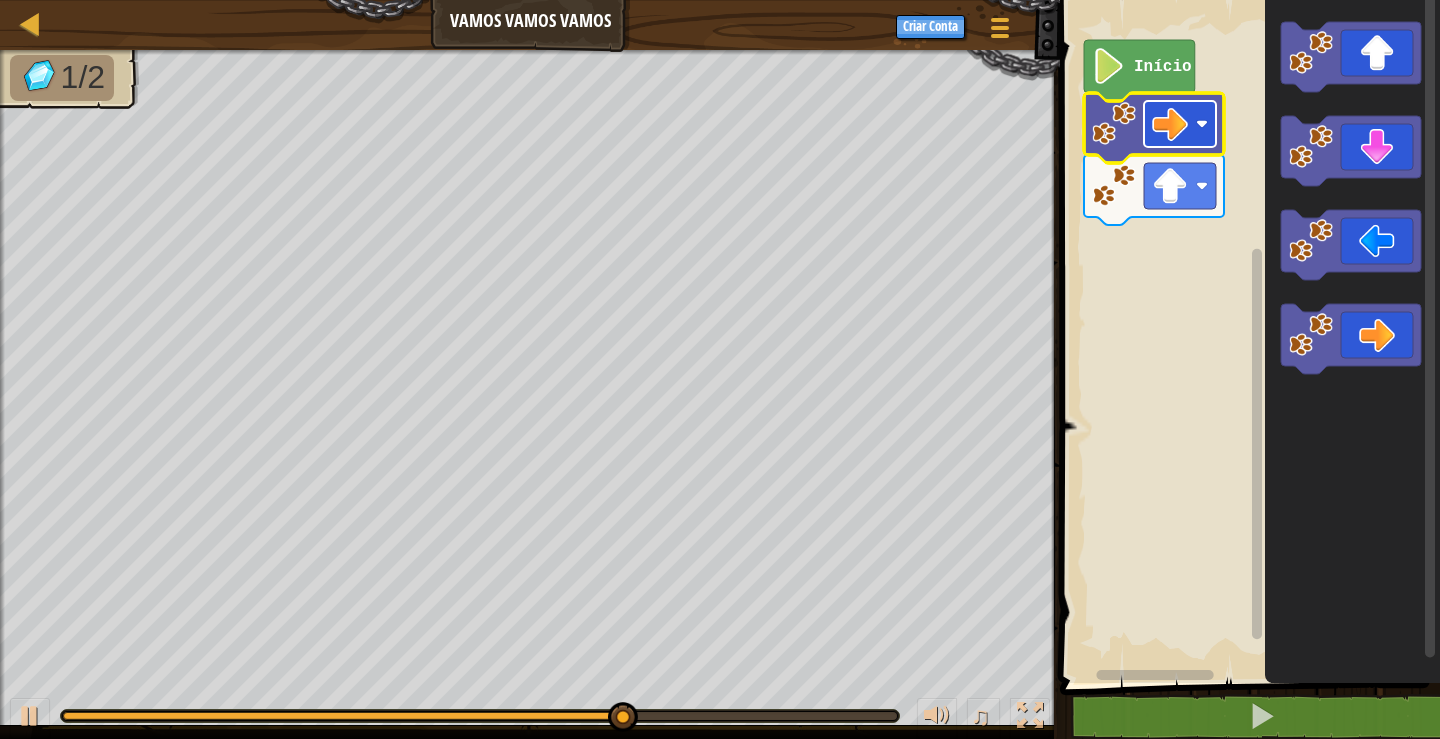 click 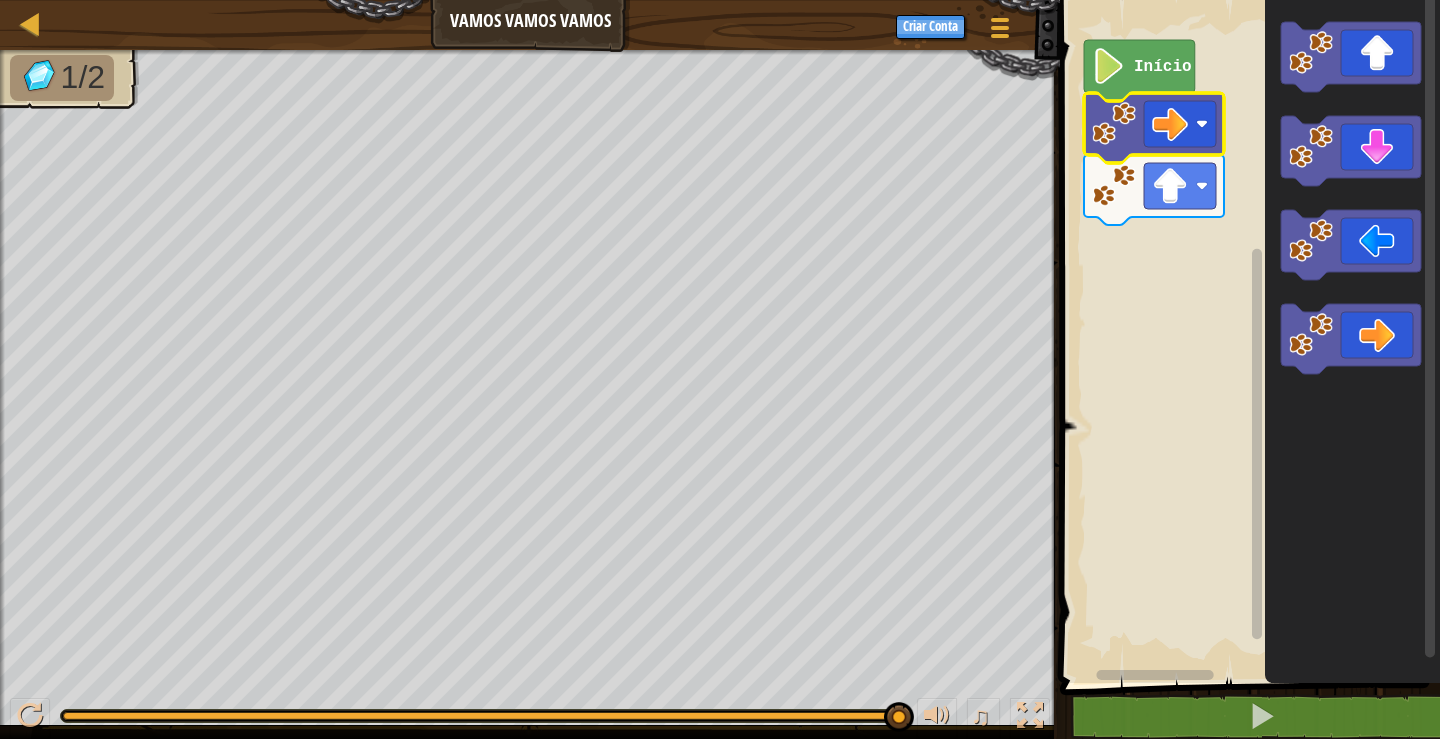 click 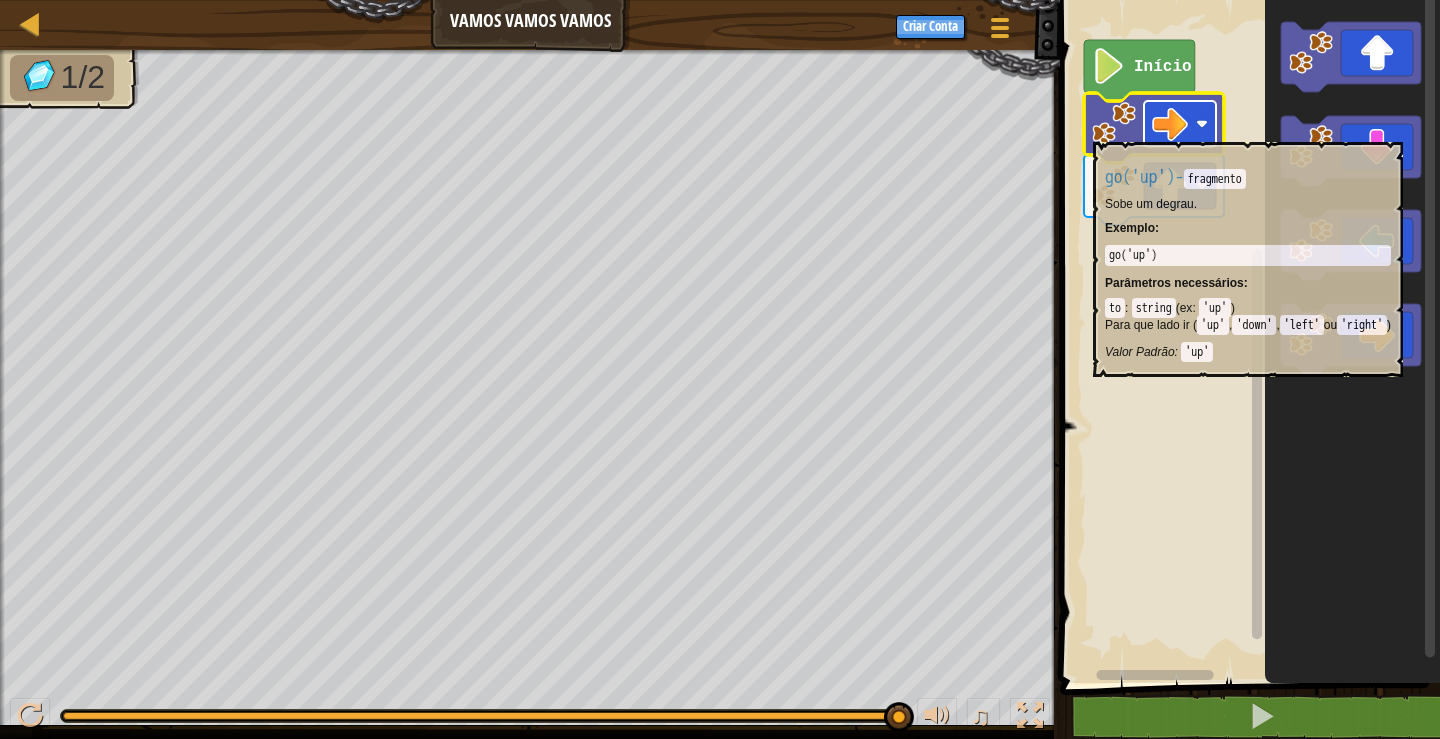 click 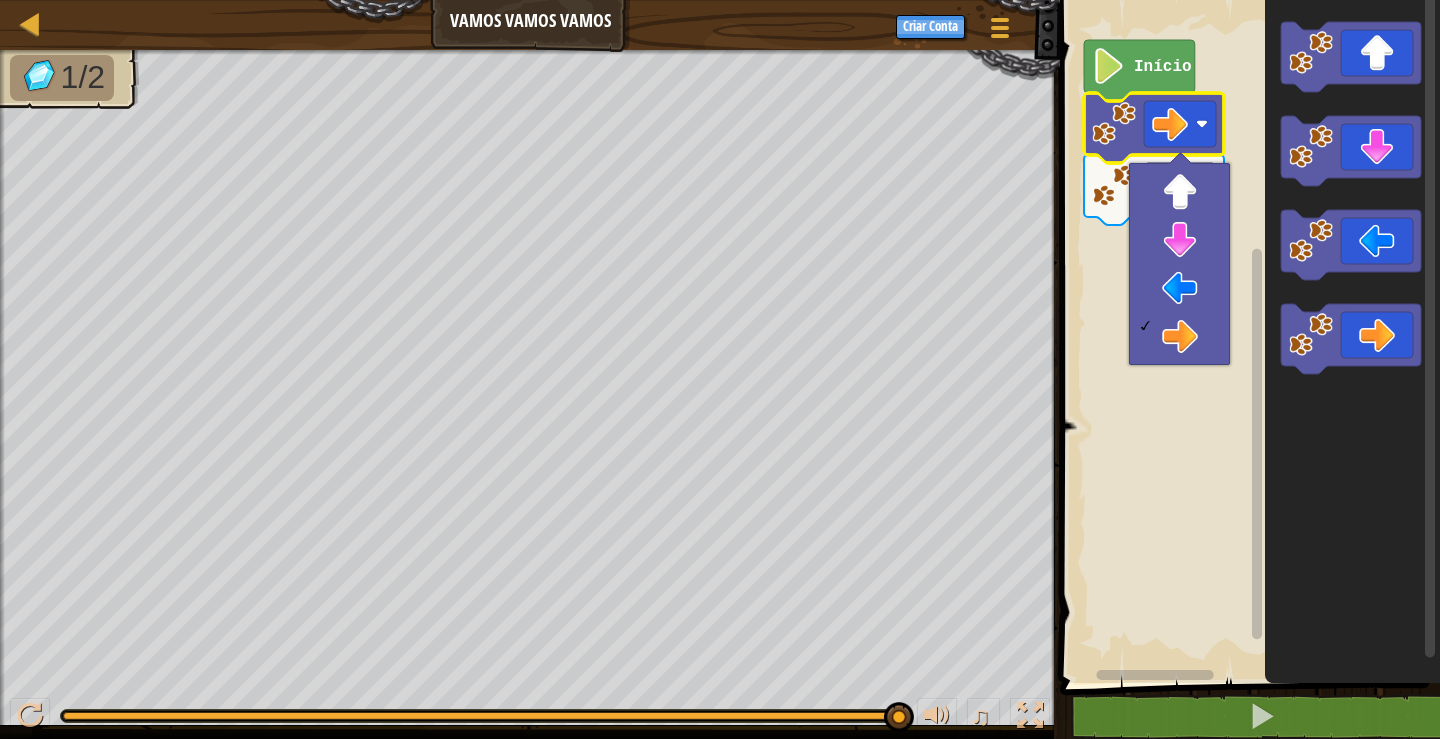 click 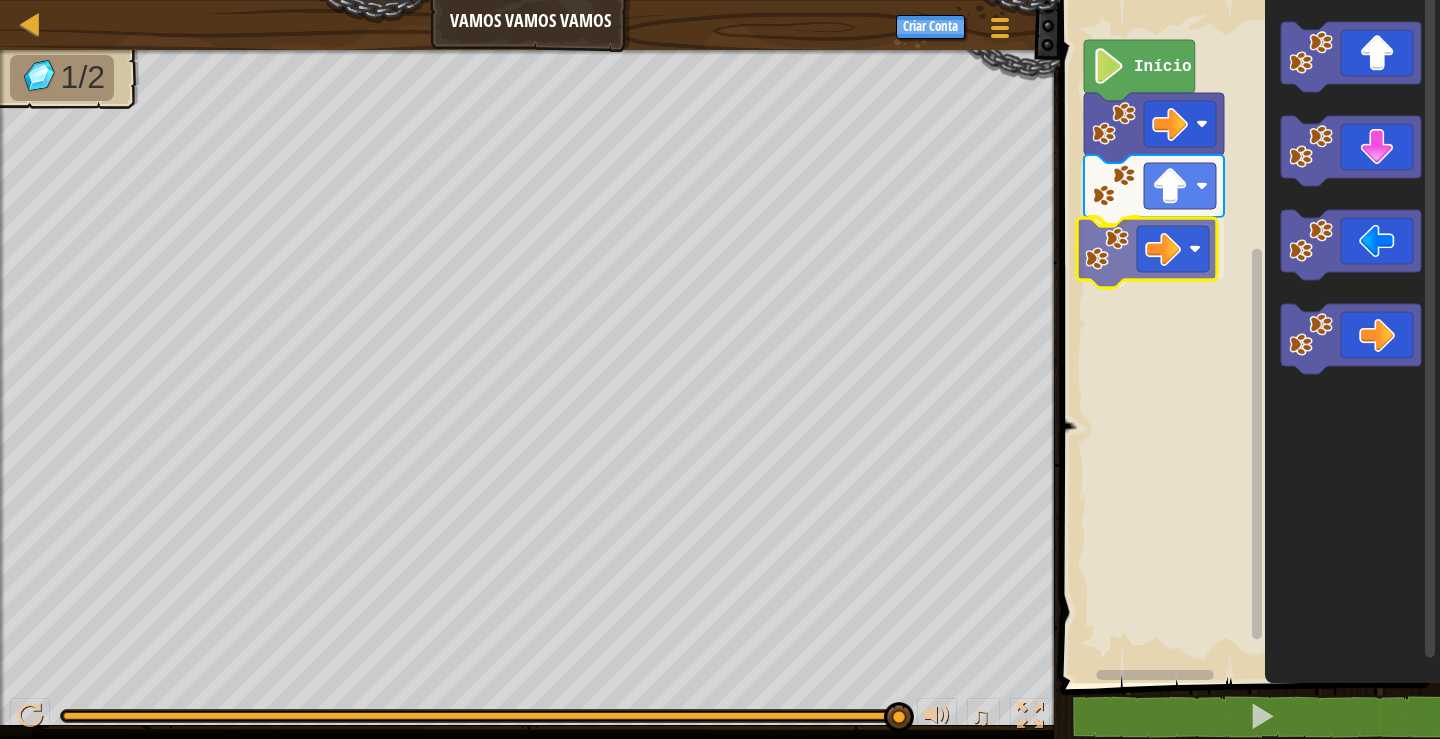 click on "Início" at bounding box center (1247, 336) 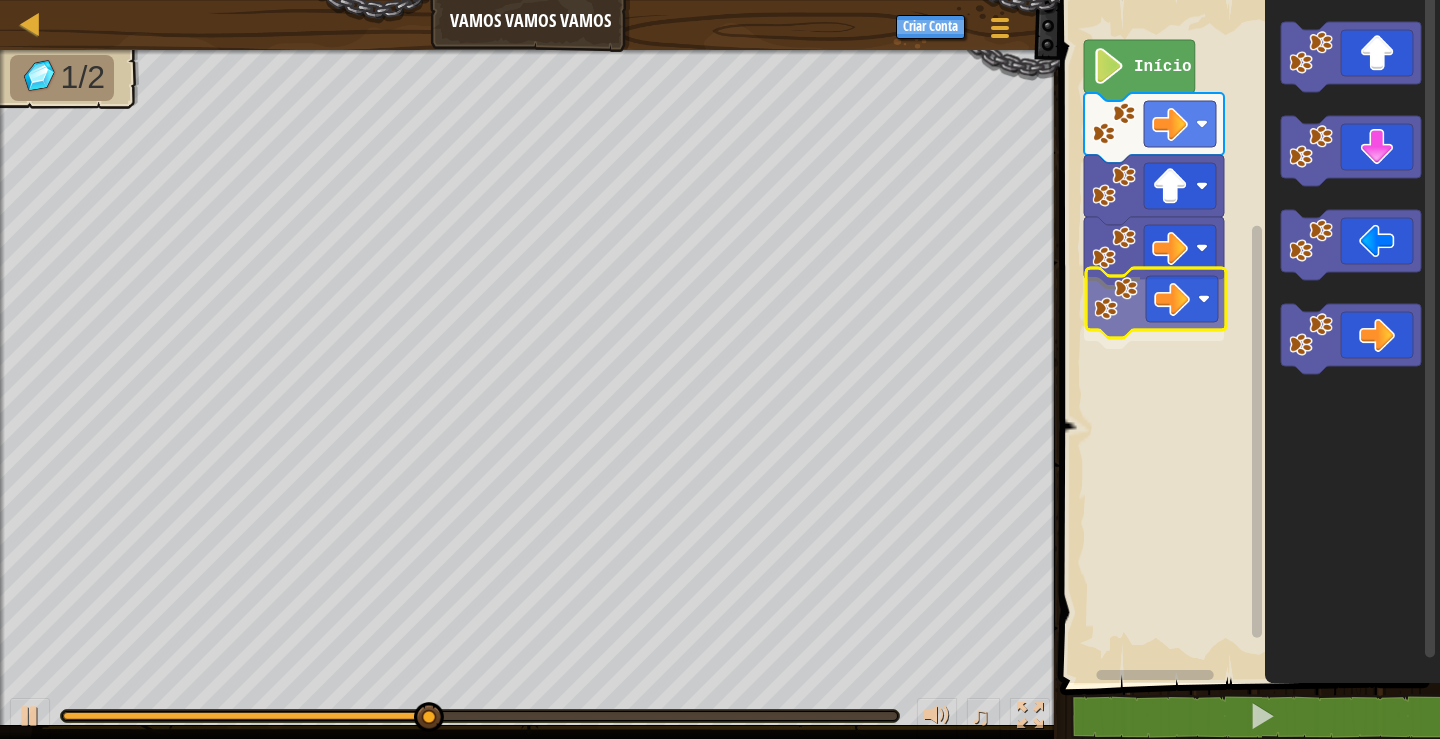 click on "Início" at bounding box center [1247, 336] 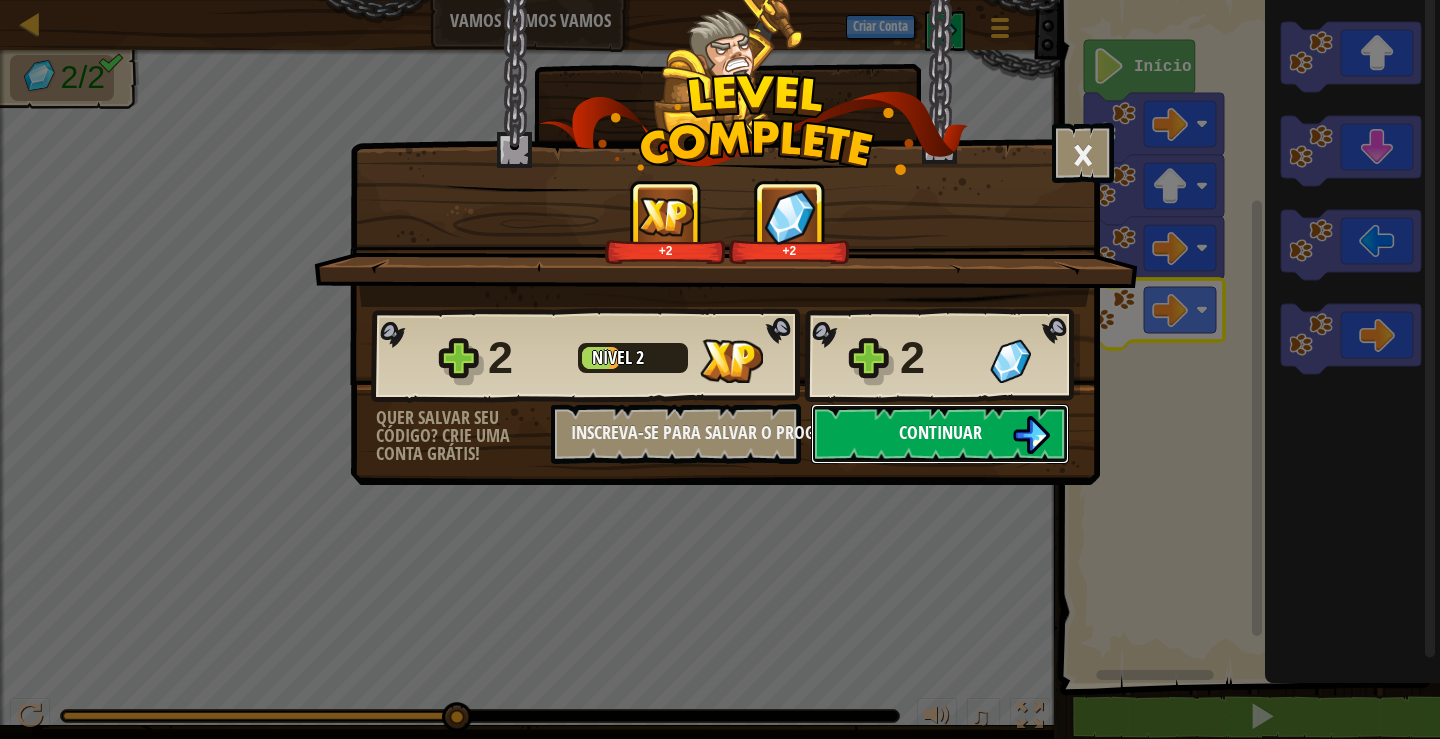 click on "Continuar" at bounding box center (940, 432) 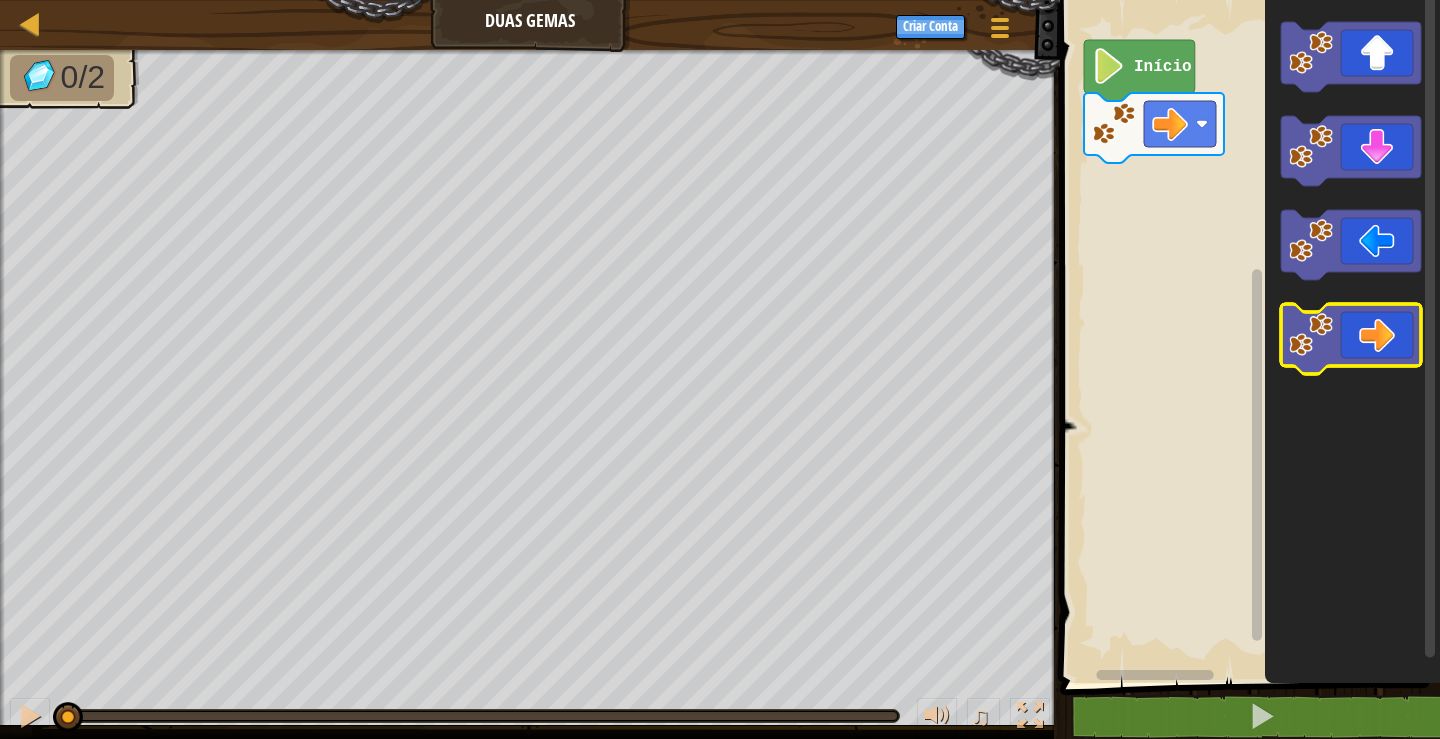 click 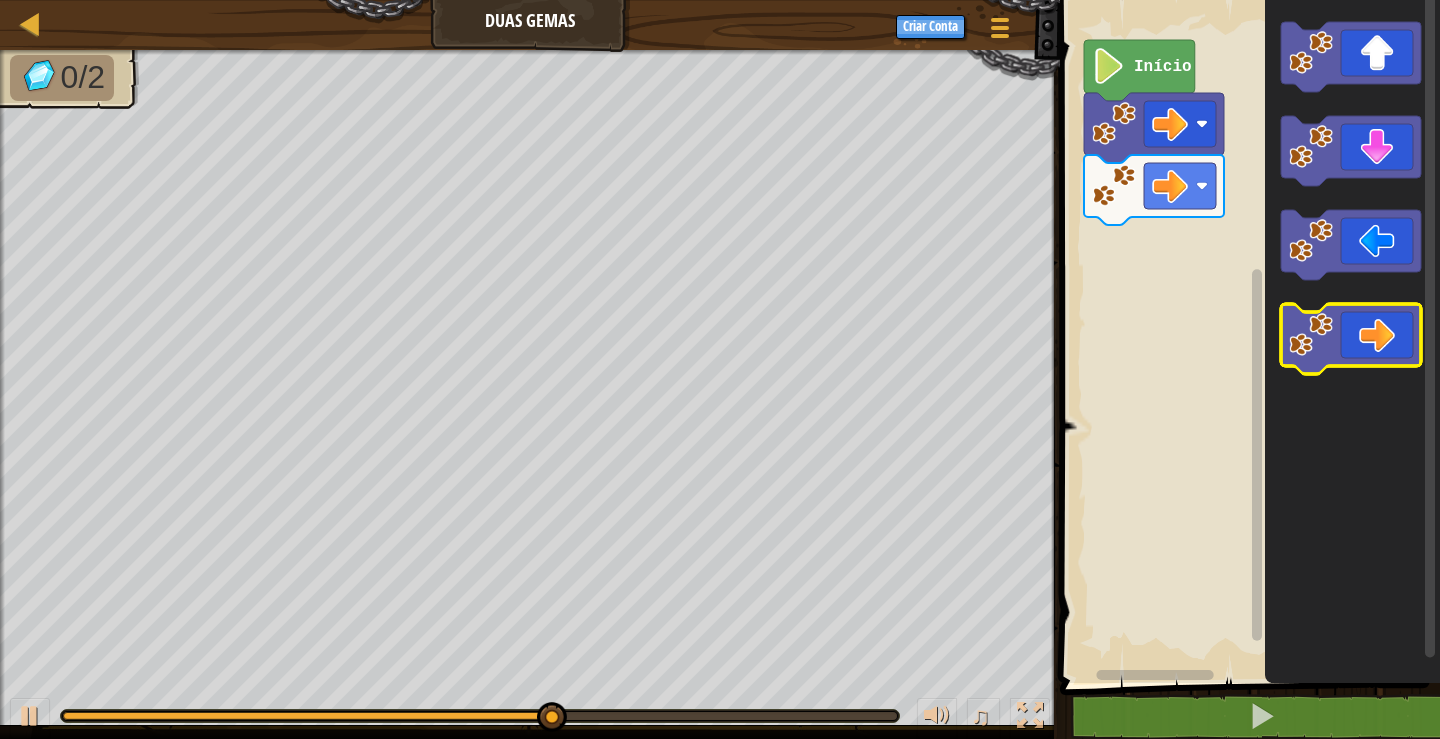 click 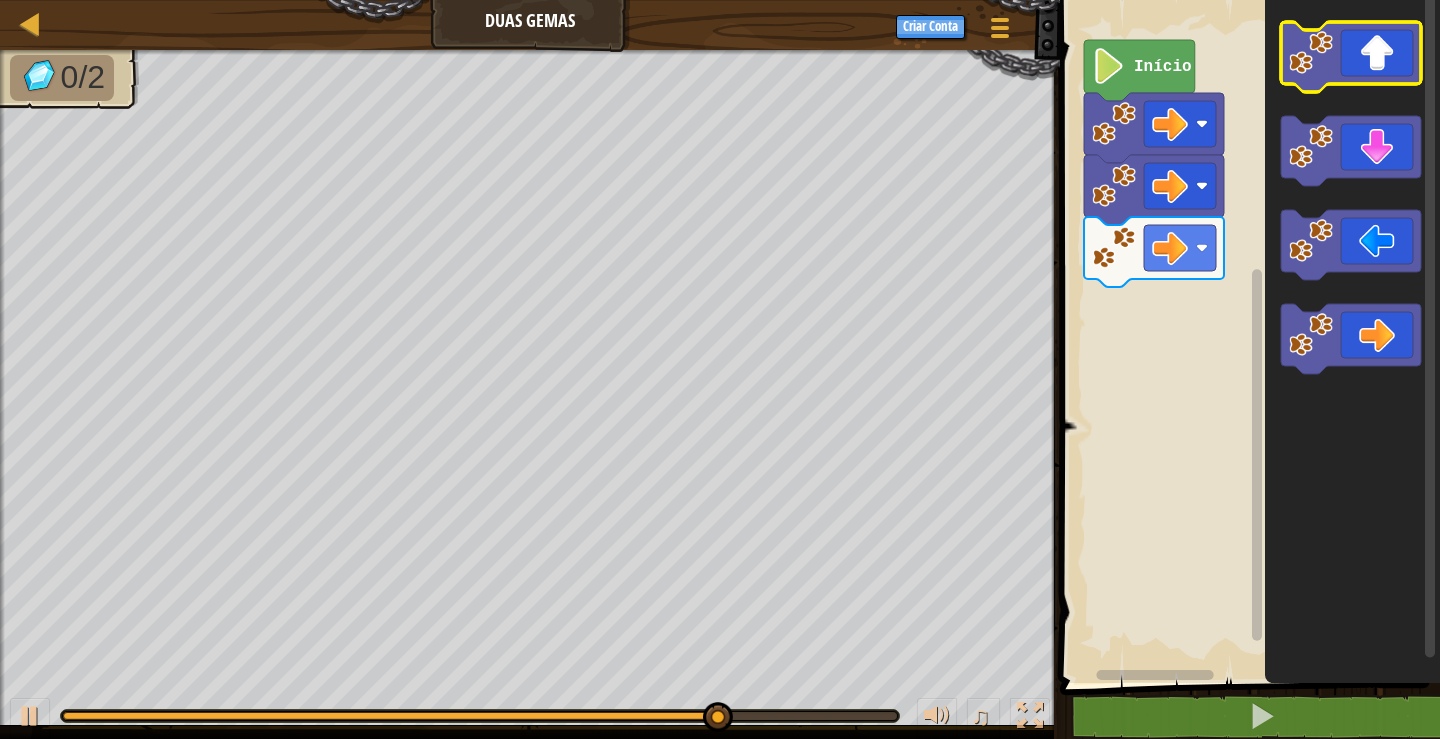 click 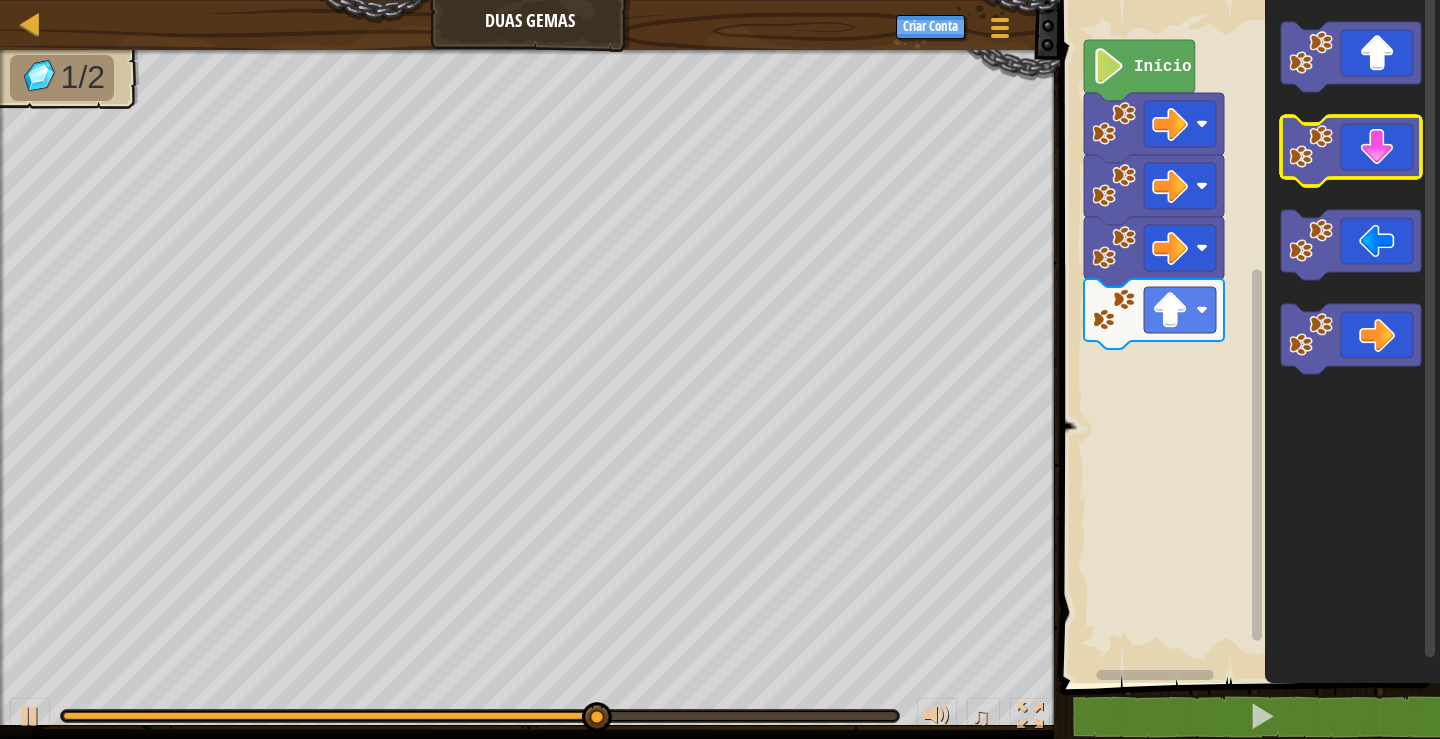 click 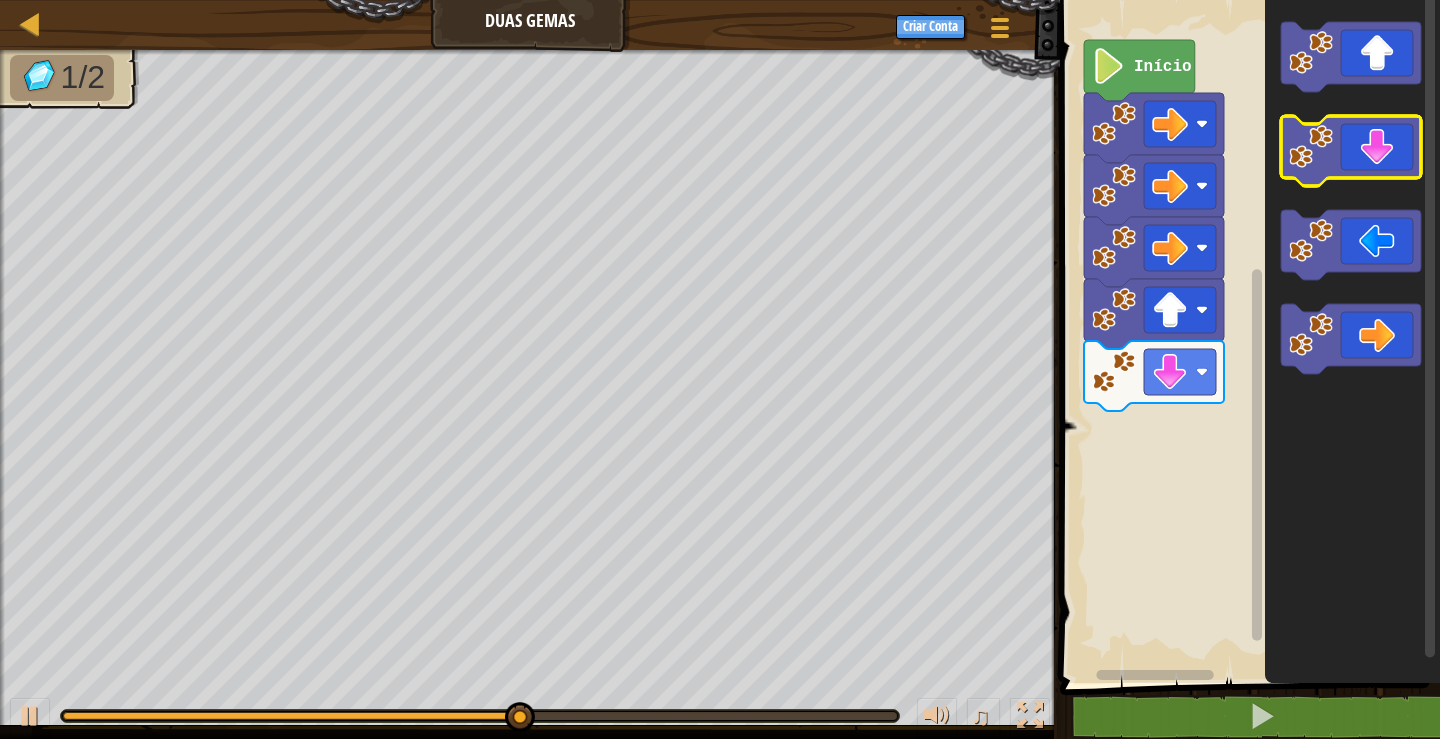 click 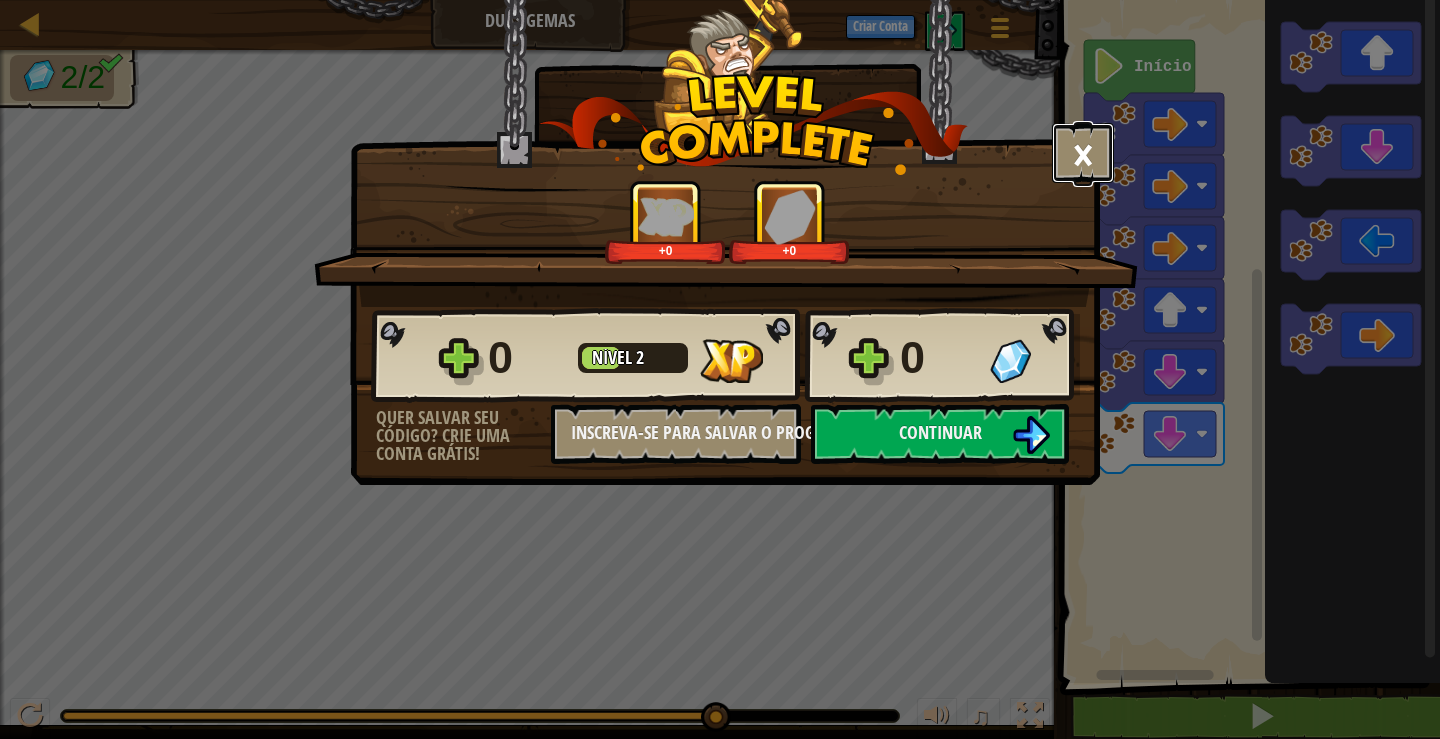 click on "×" at bounding box center [1083, 153] 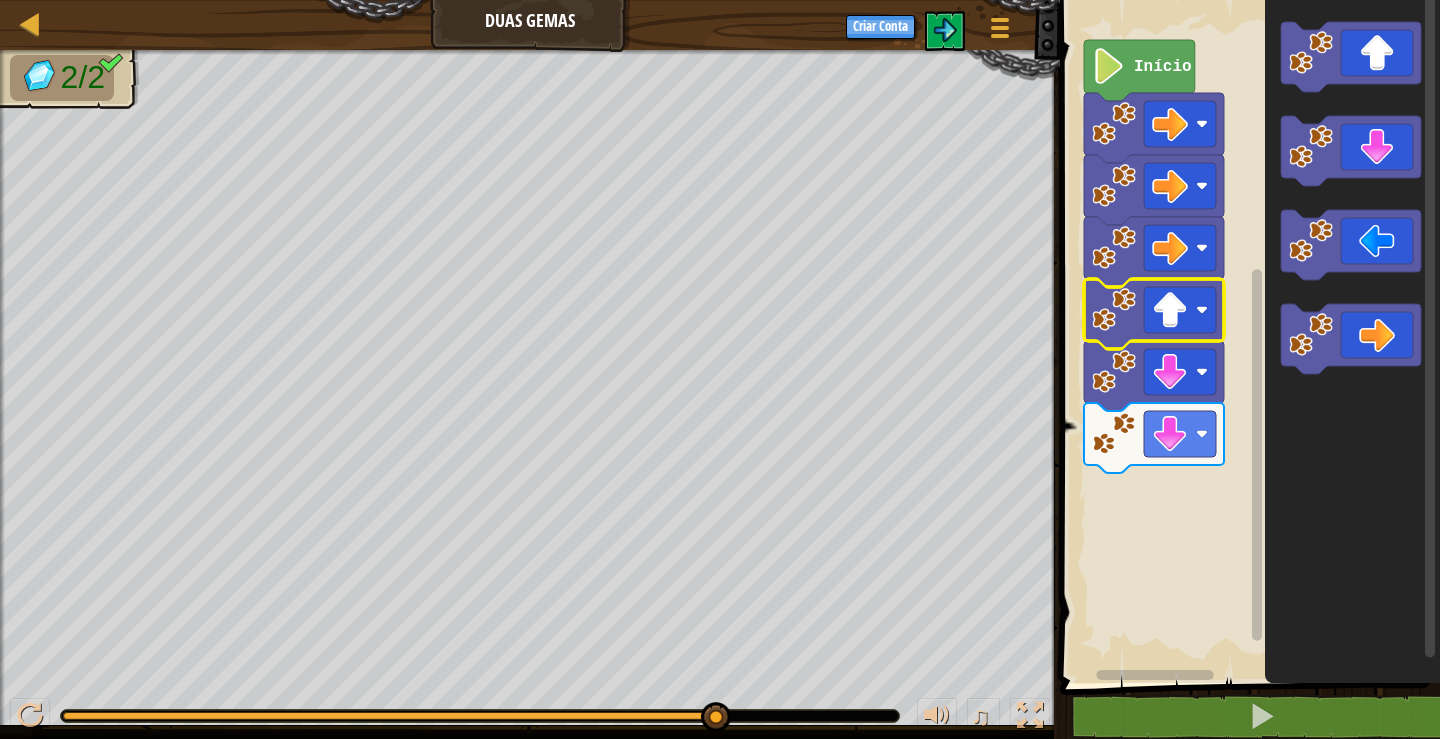 click 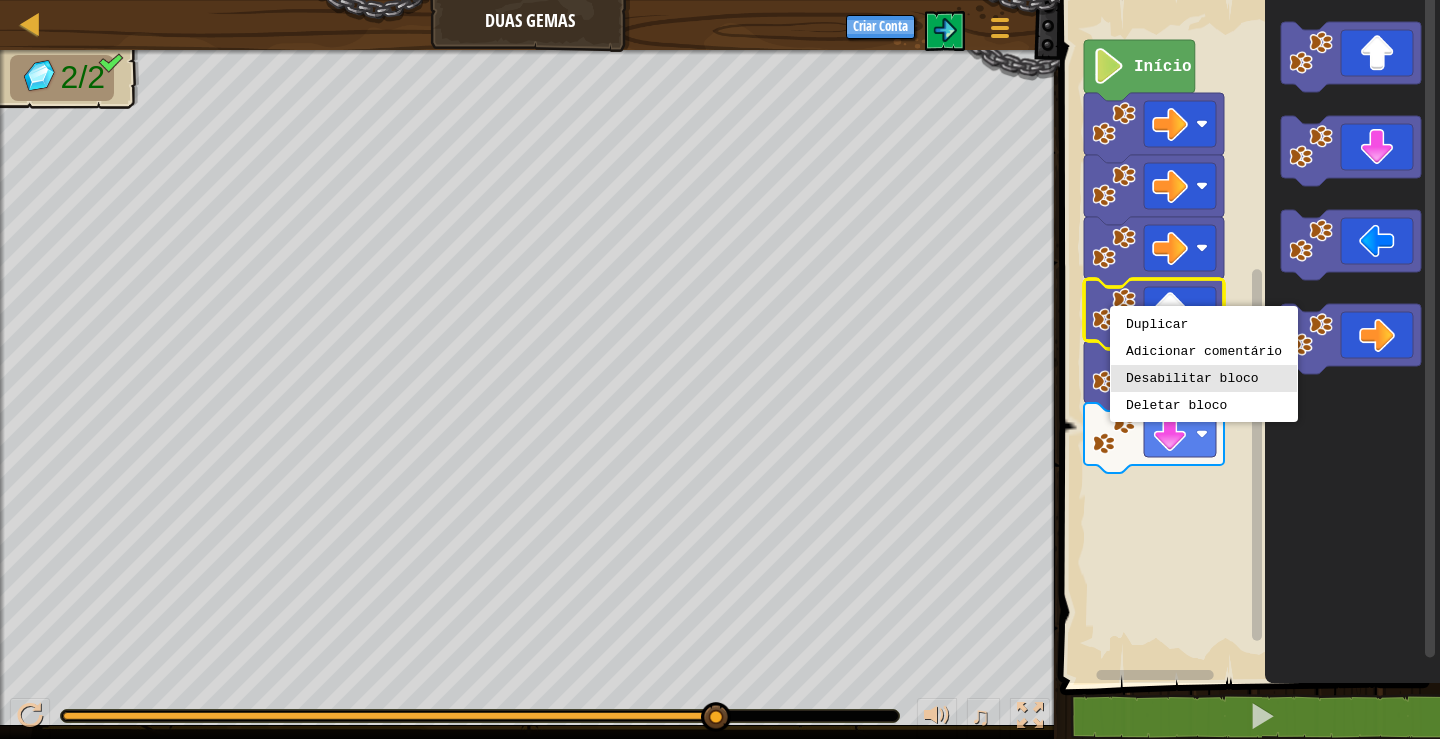 scroll, scrollTop: 2, scrollLeft: 0, axis: vertical 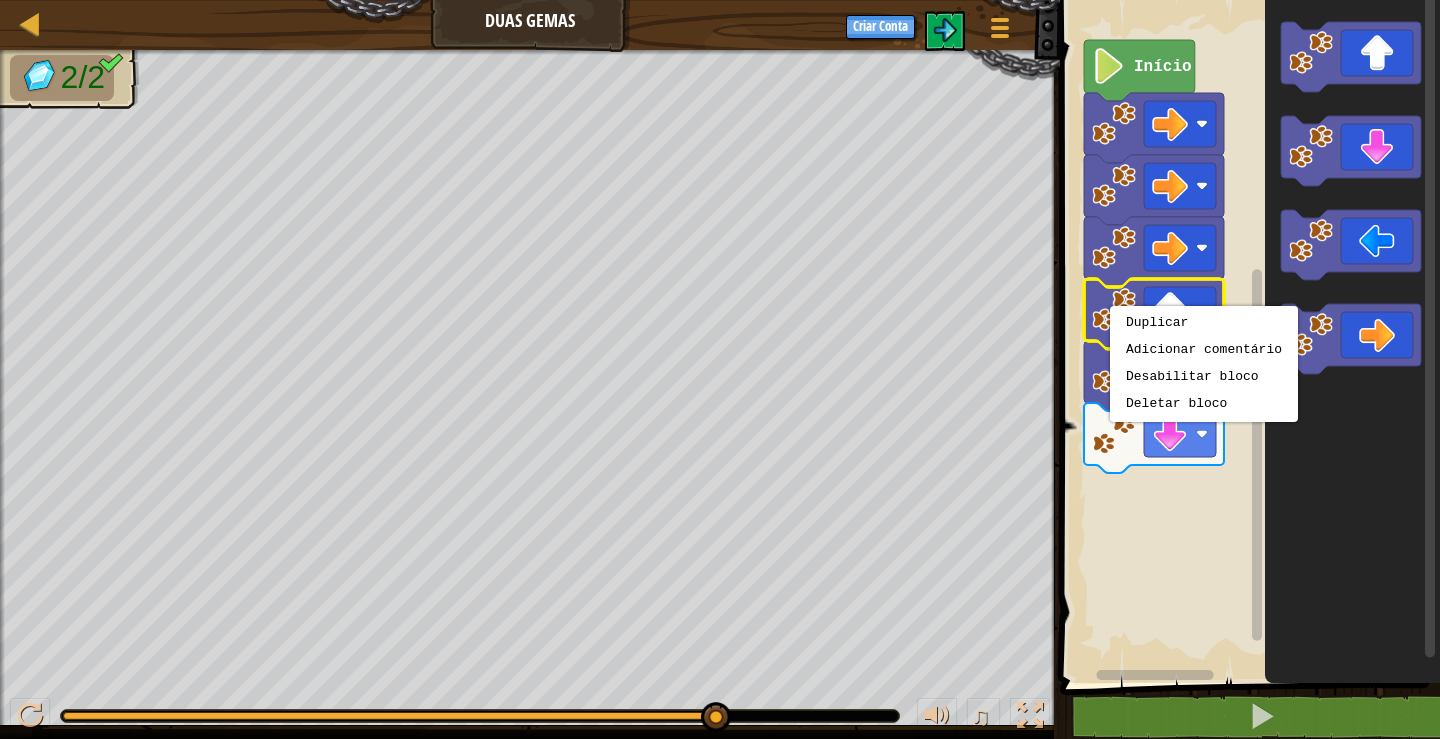 click 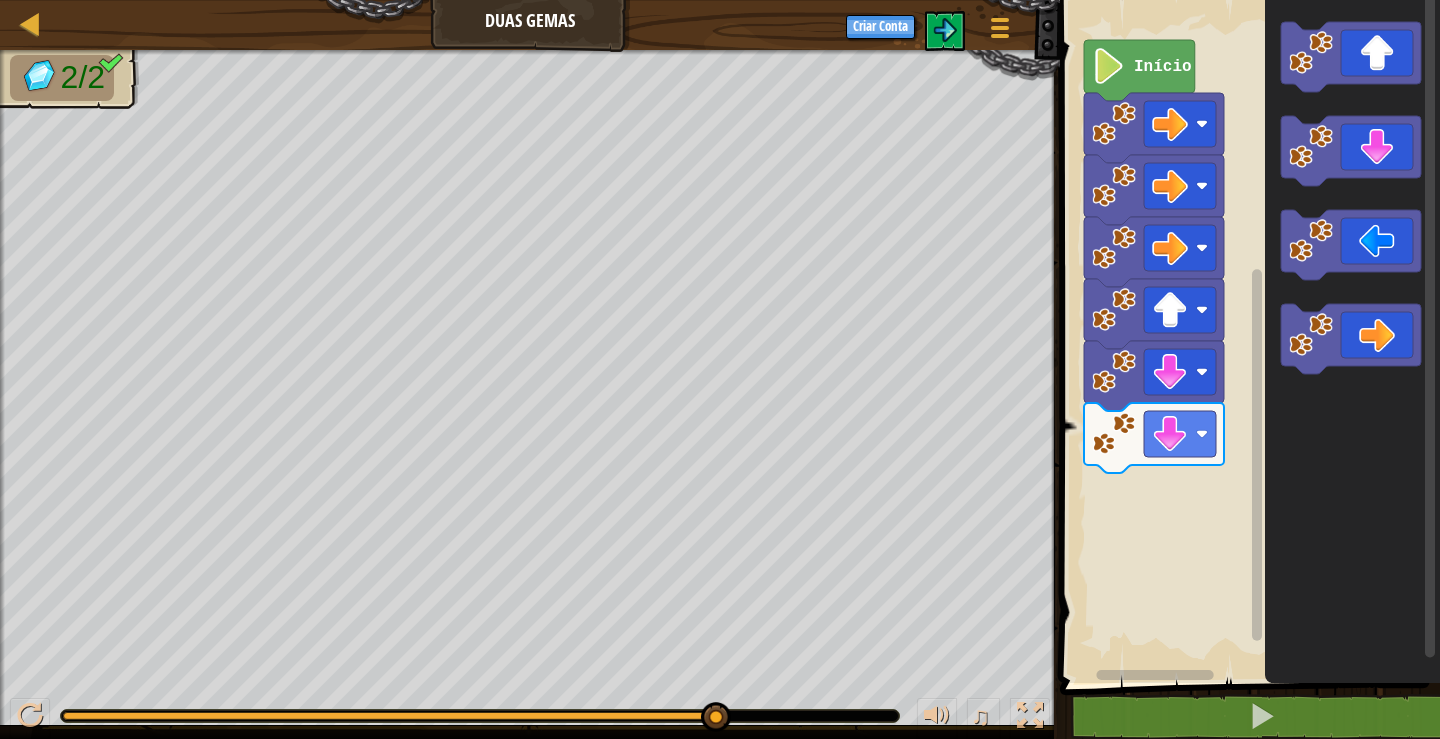 click 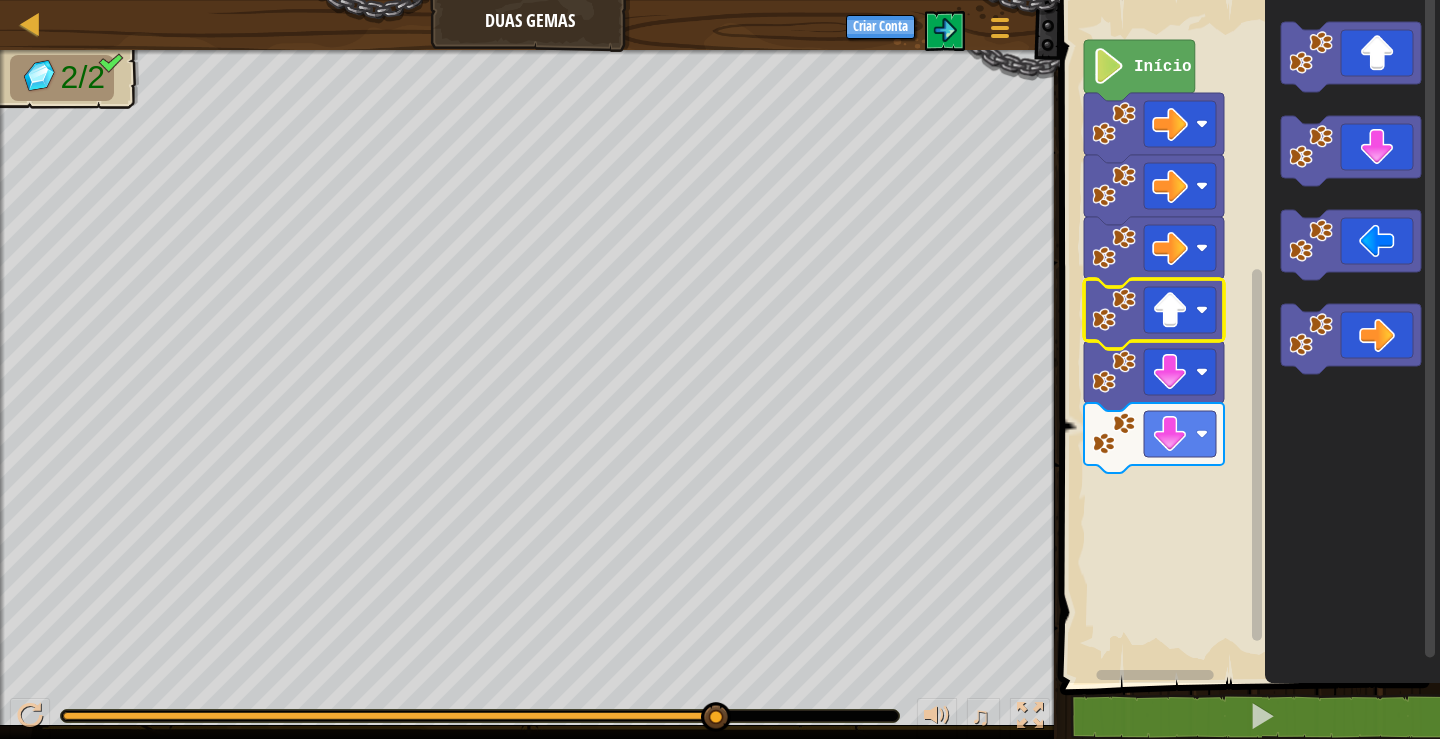 click 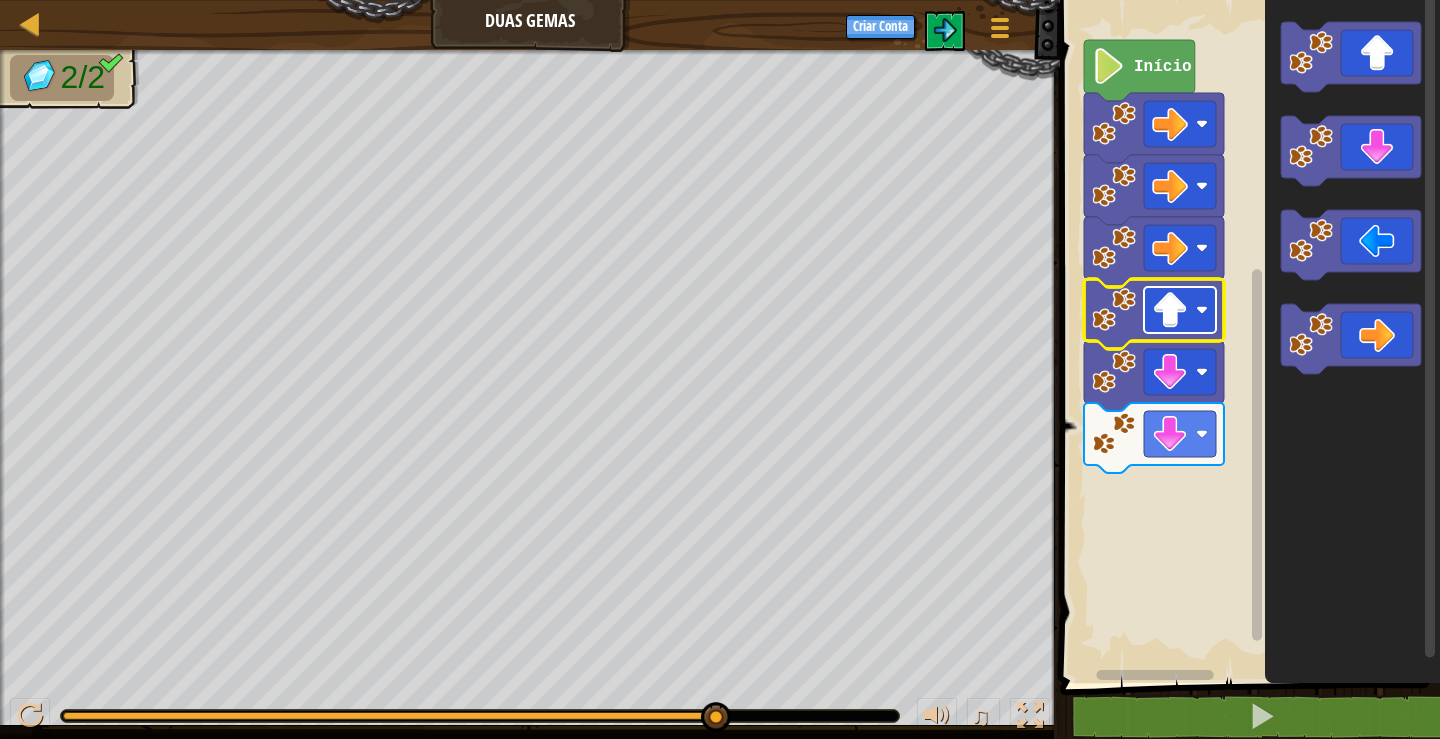 click 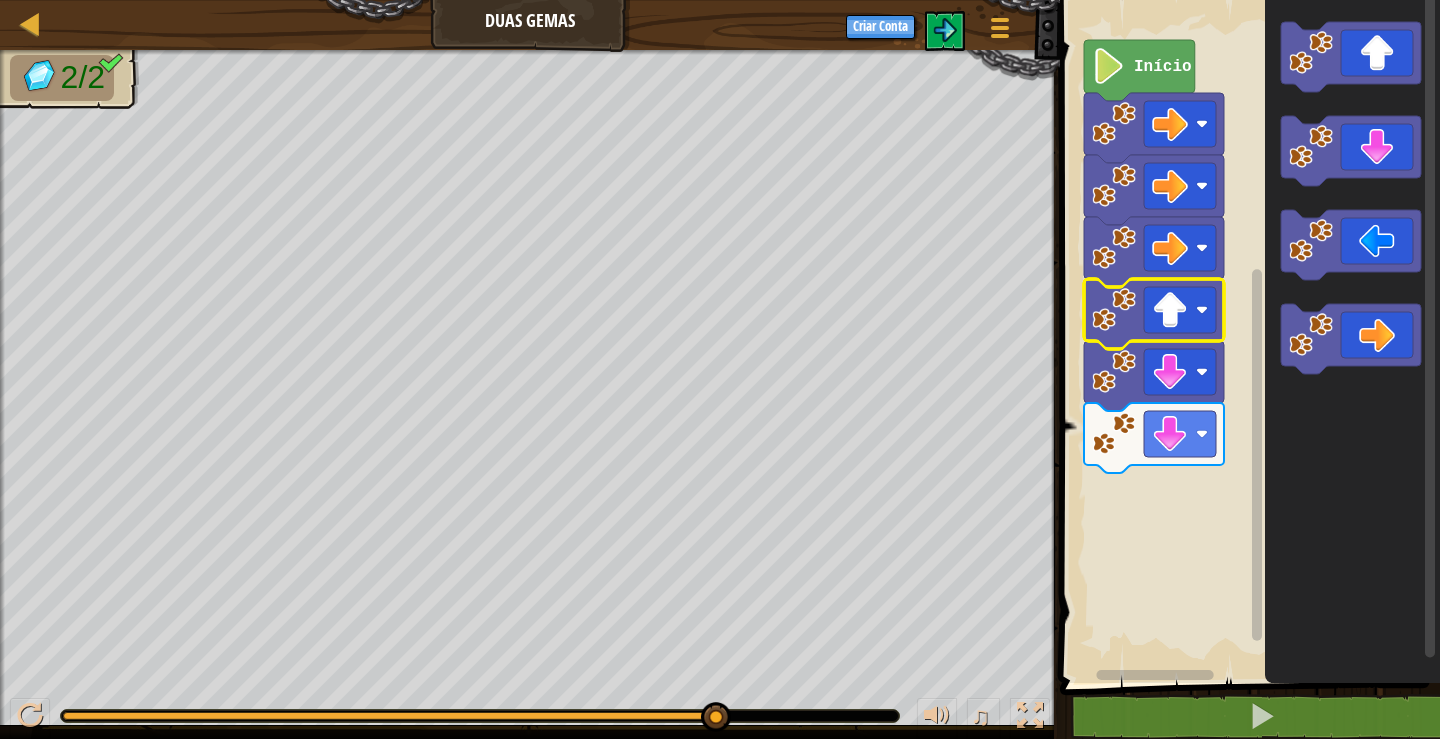 click 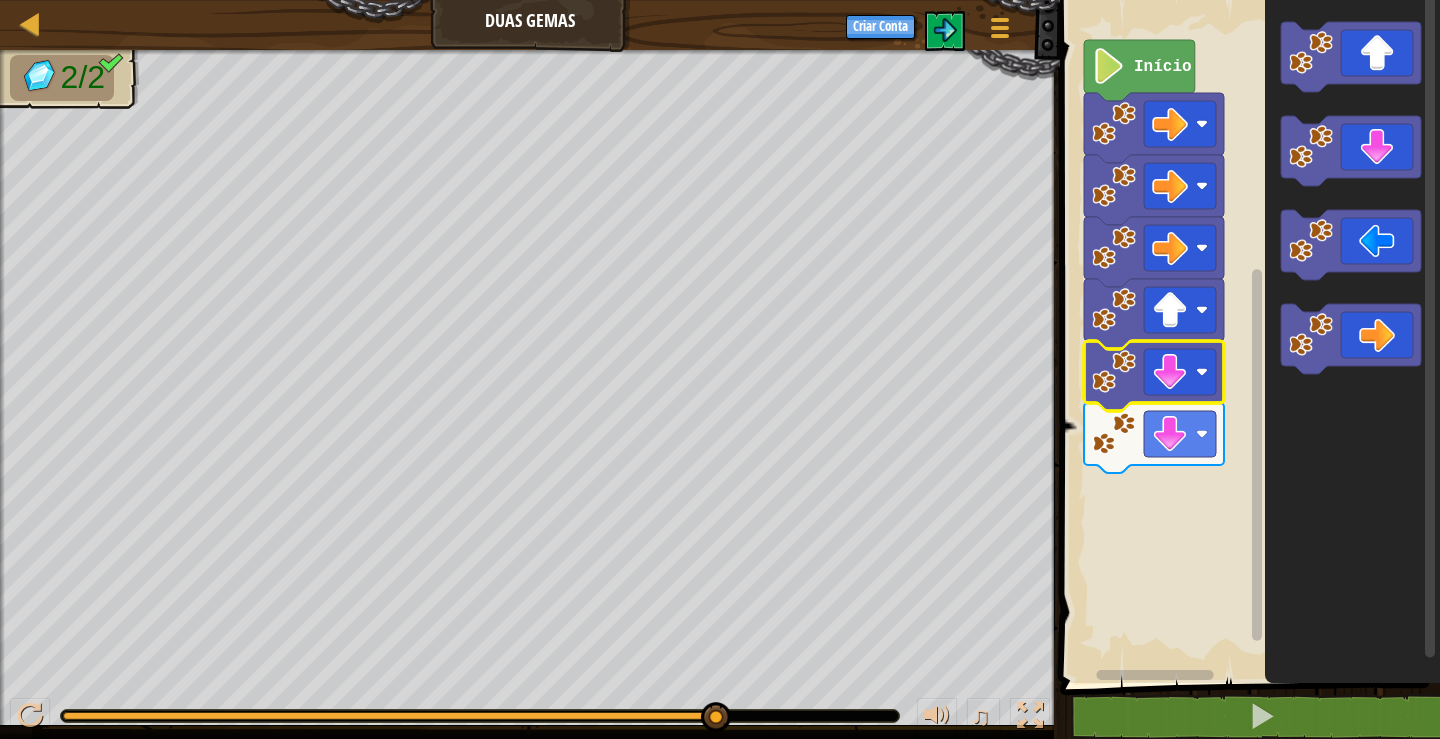 click 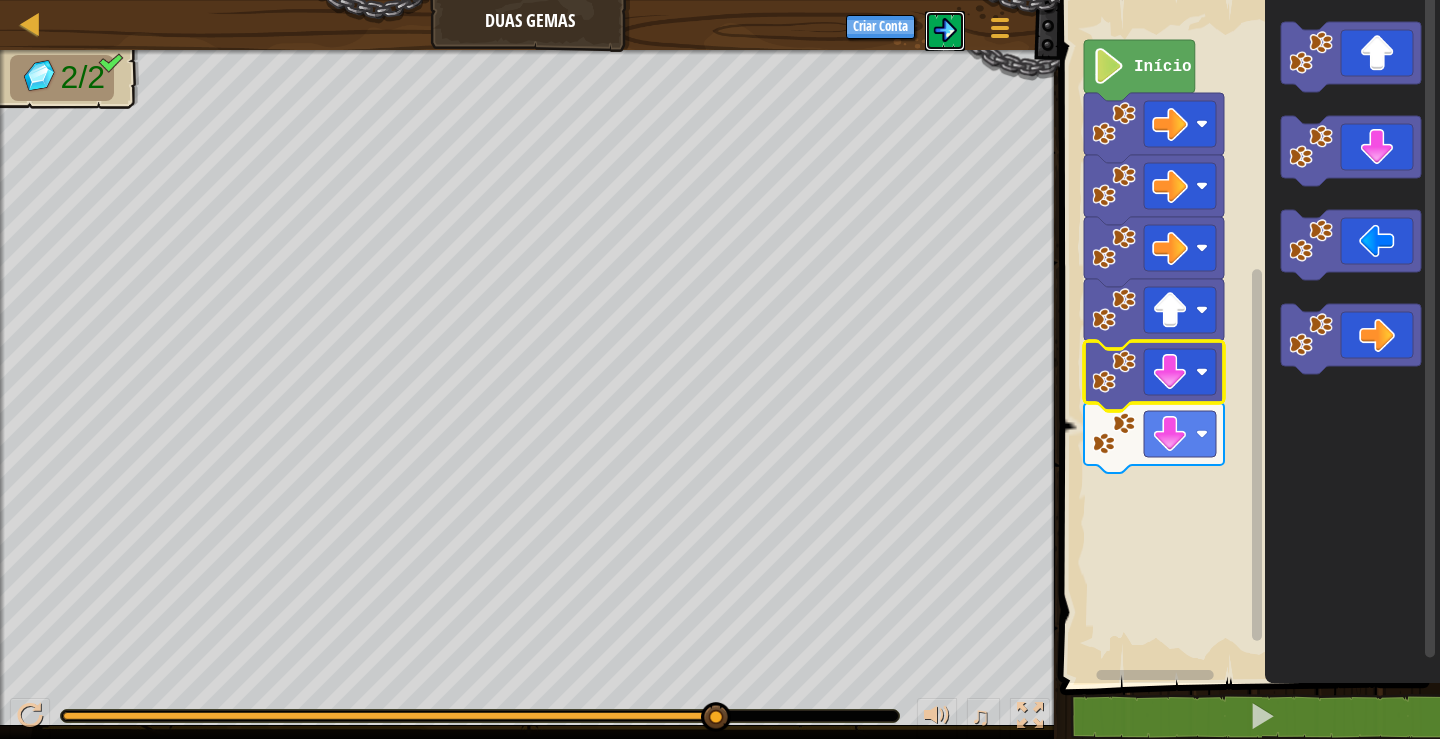 click at bounding box center [945, 30] 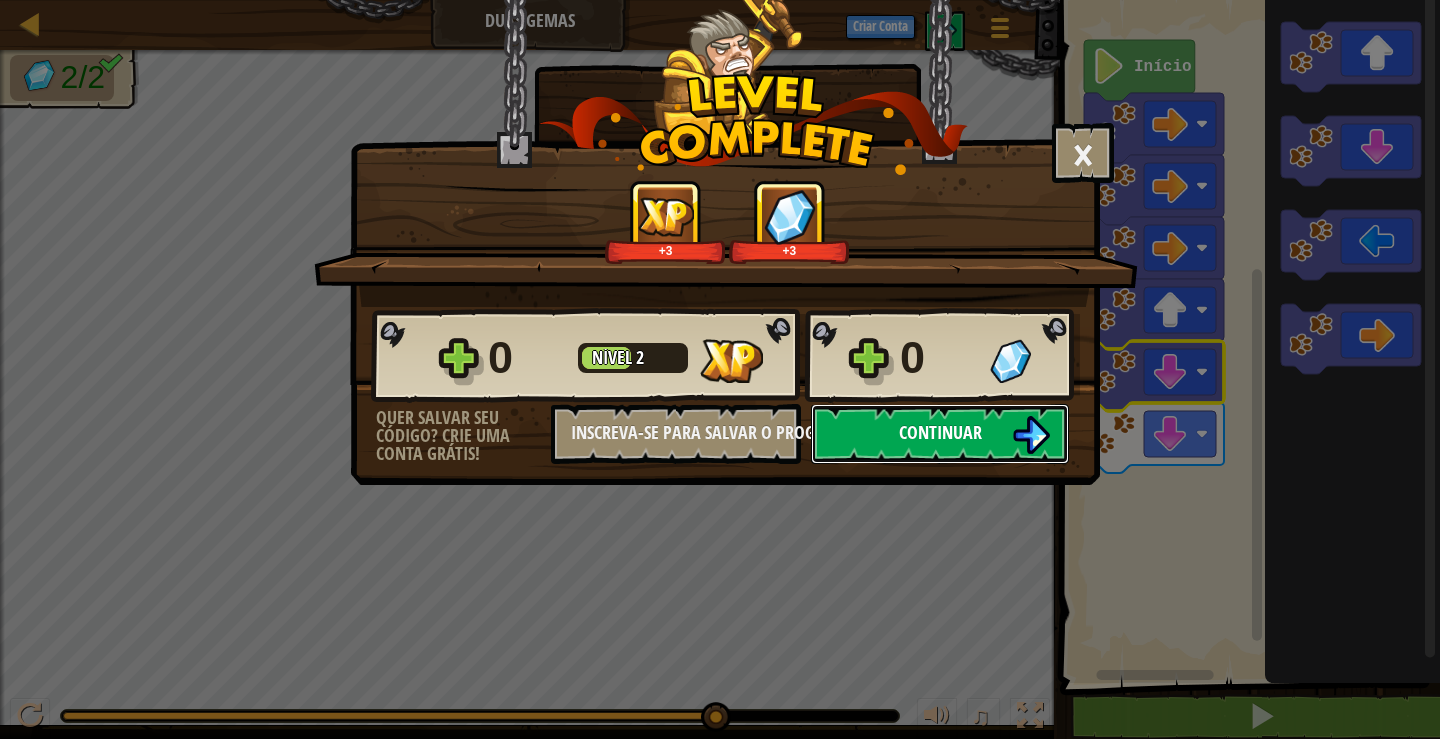 click on "Continuar" at bounding box center [940, 432] 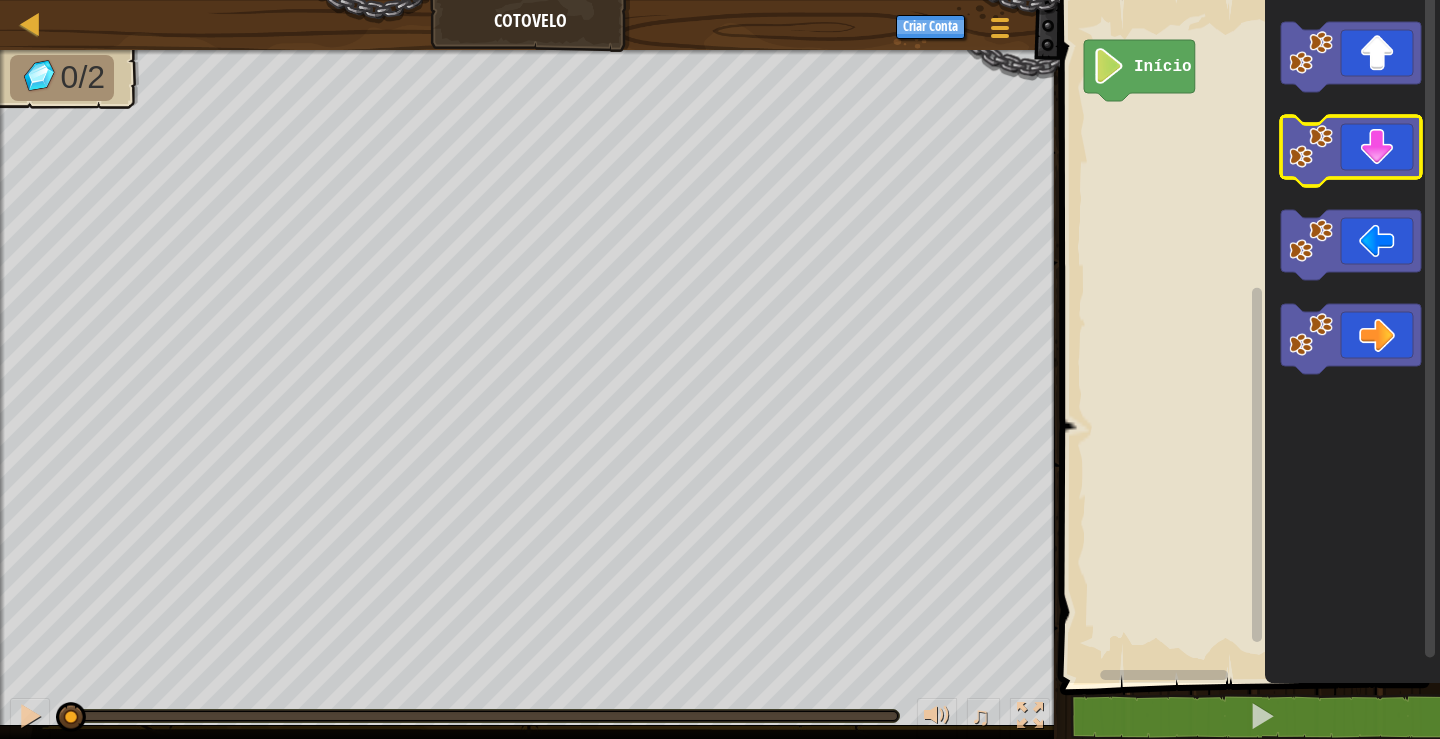 click 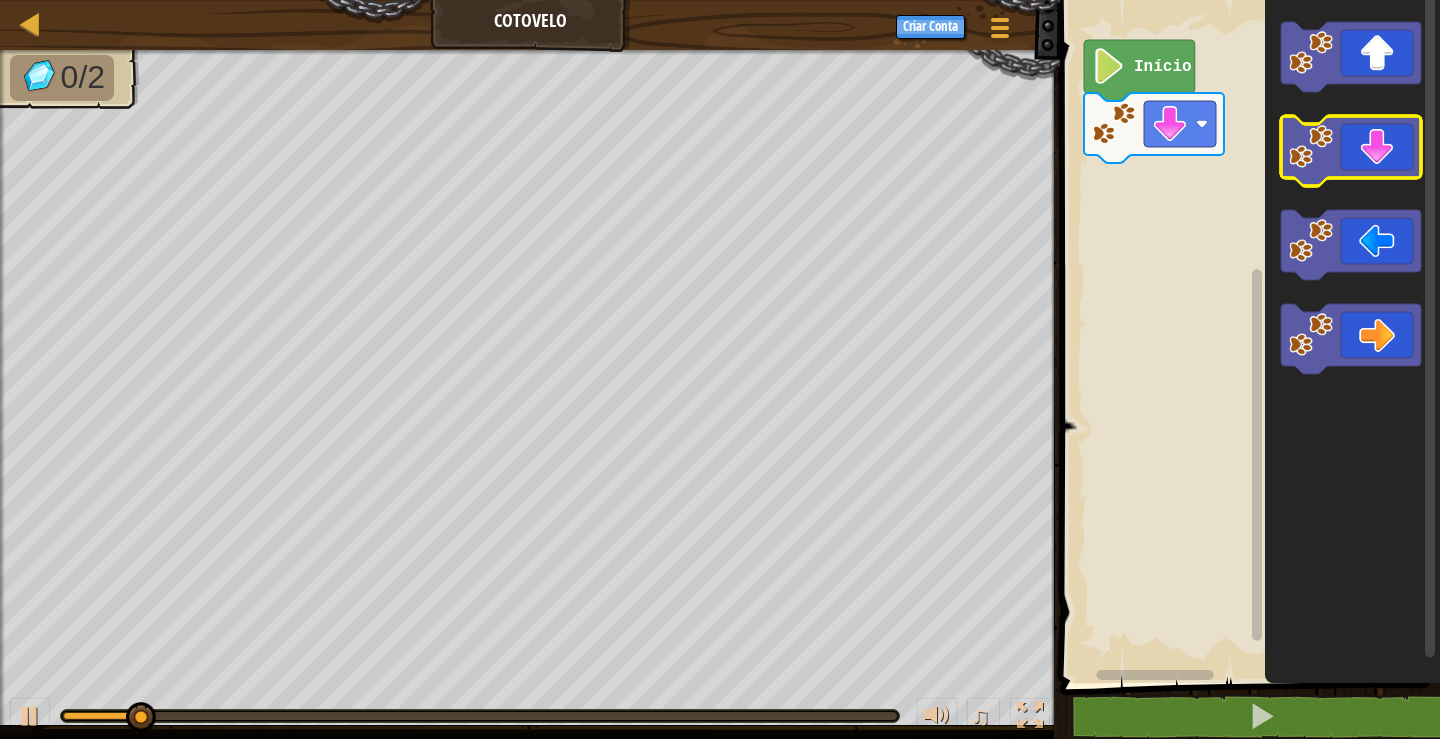 click 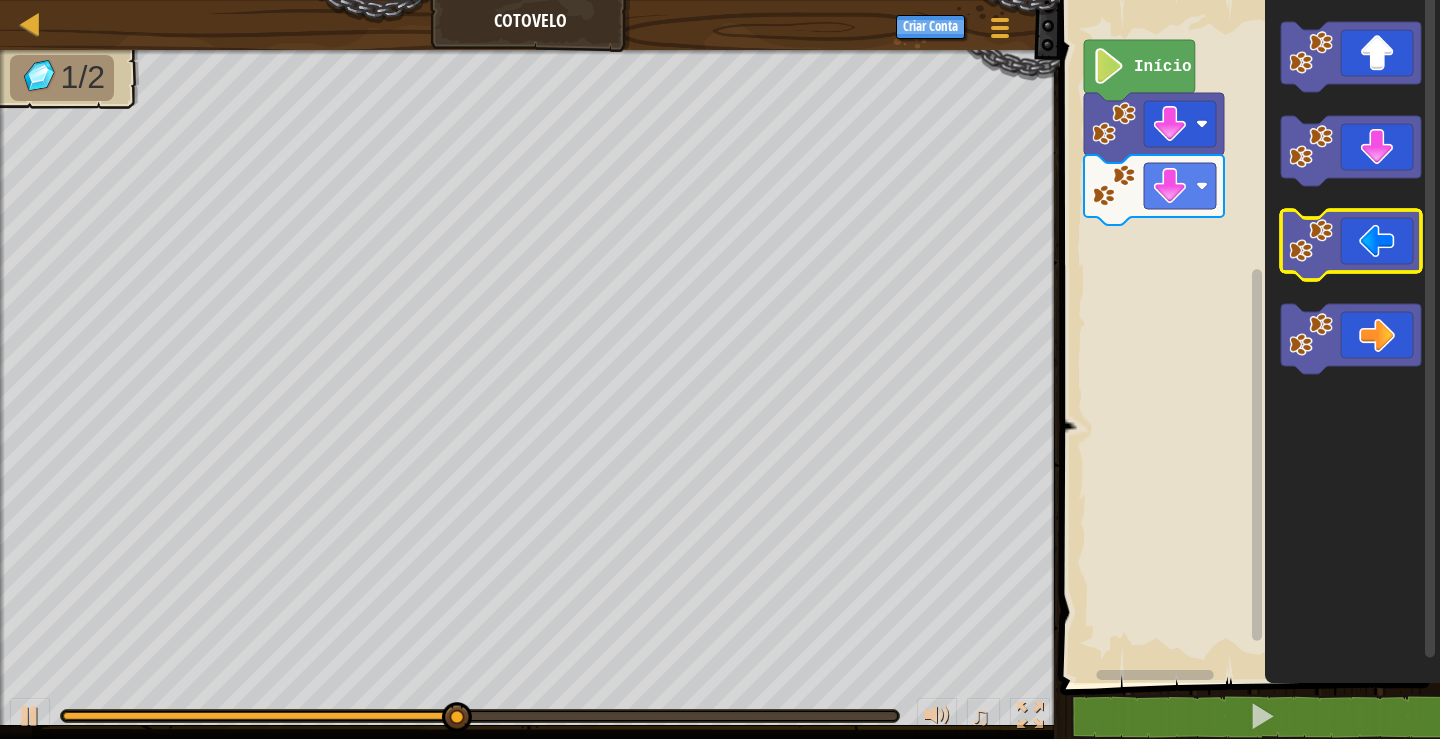 click 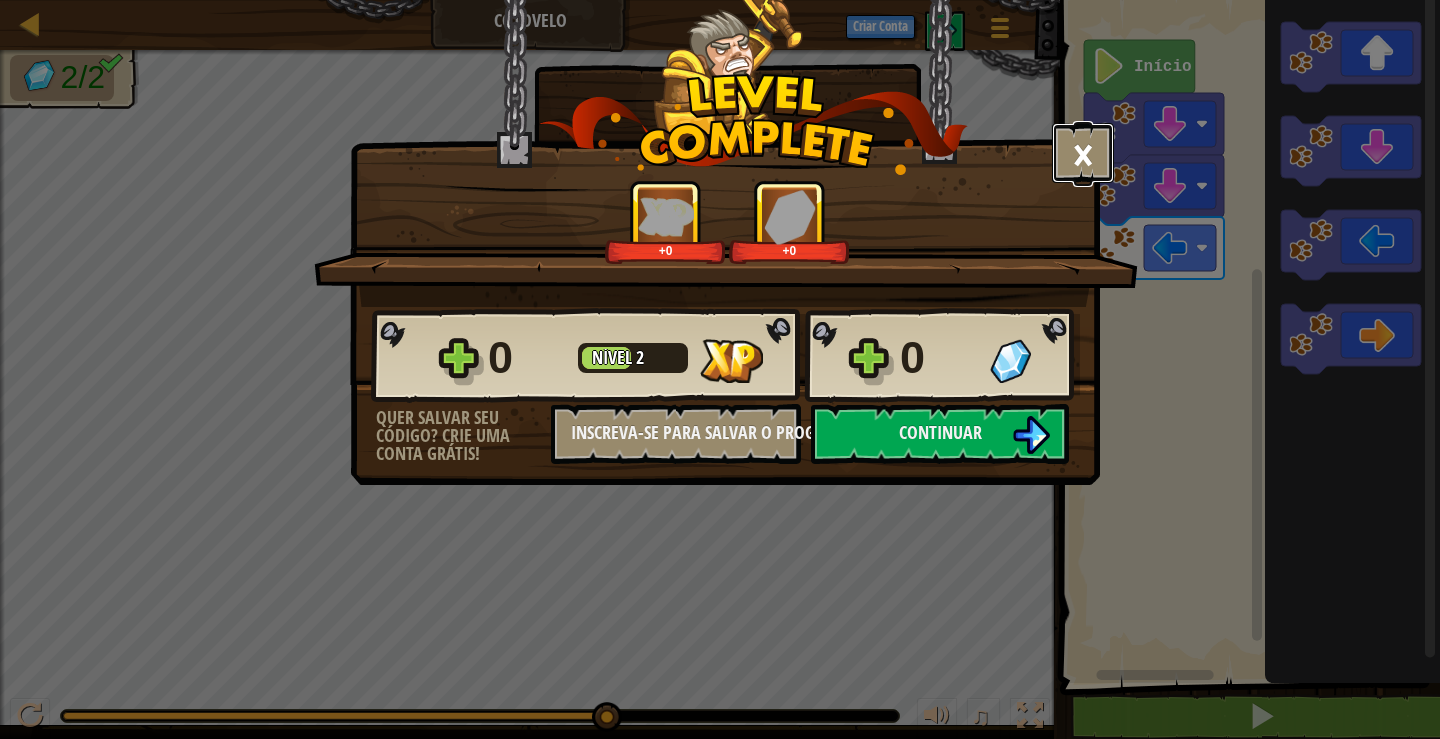 click on "×" at bounding box center [1083, 153] 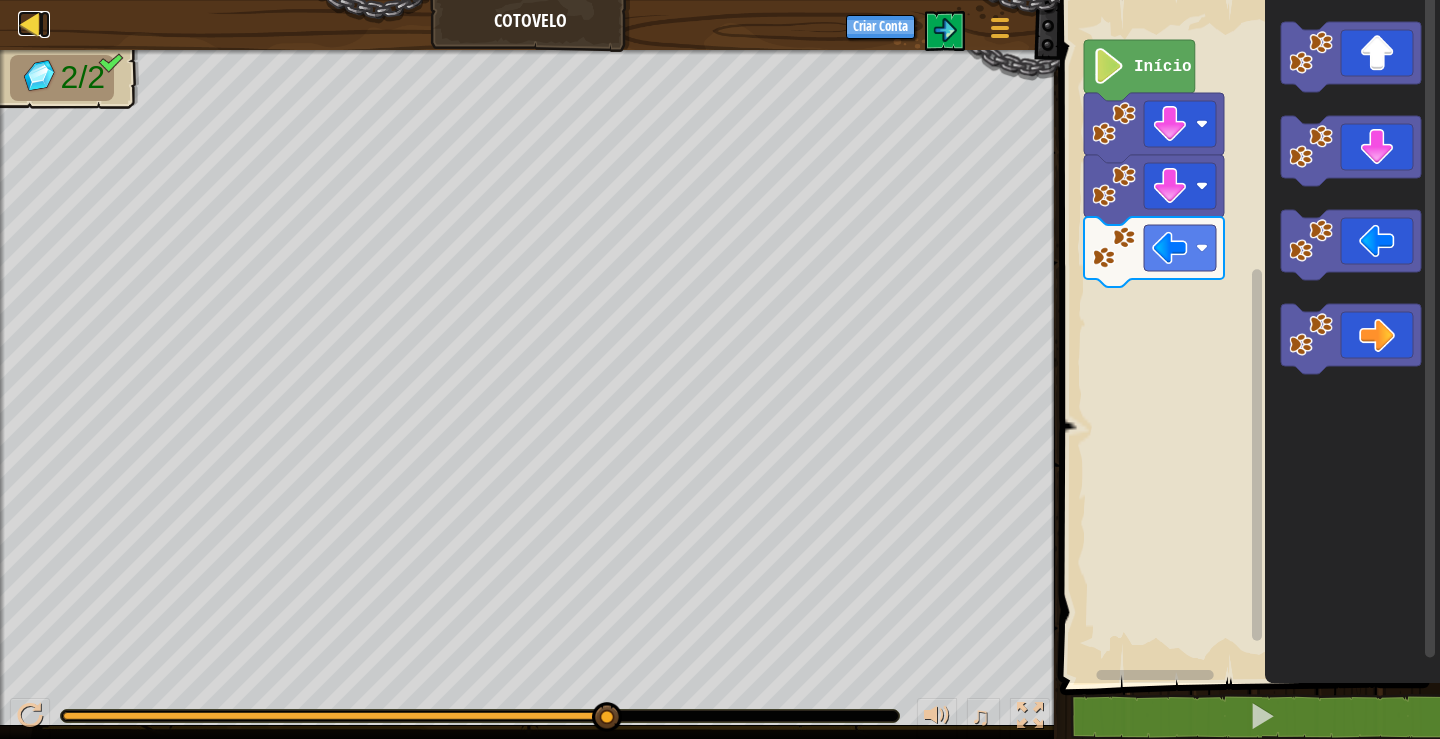 click at bounding box center (30, 23) 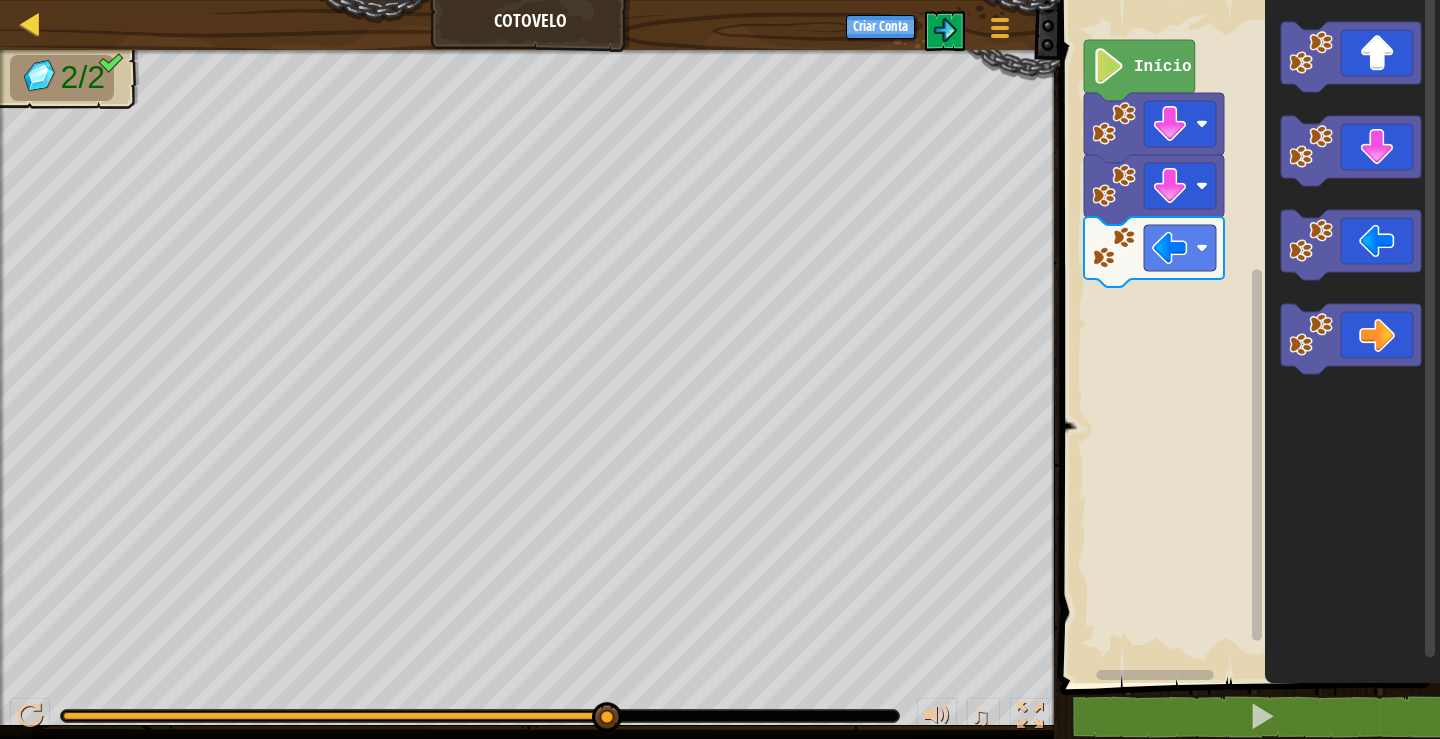 select on "pt-BR" 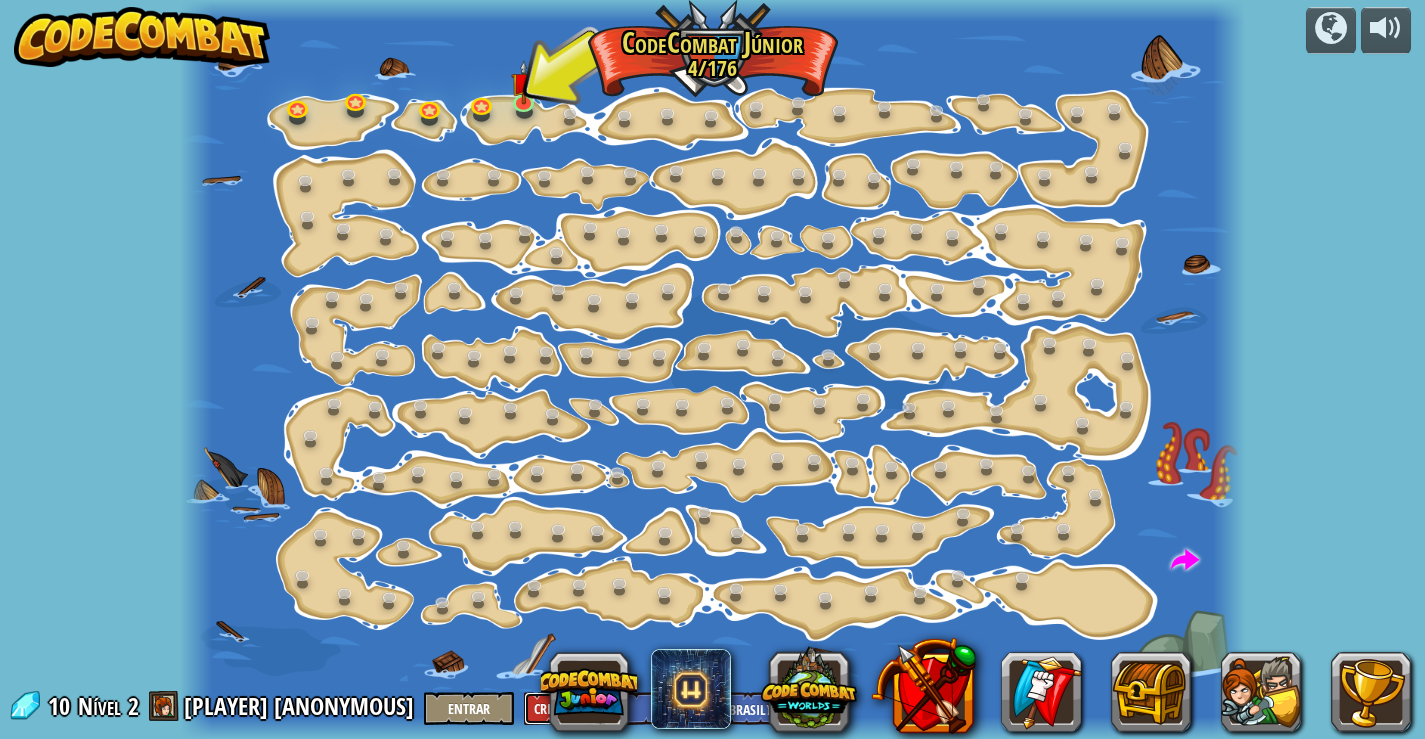 click on "Criar Conta" at bounding box center (569, 708) 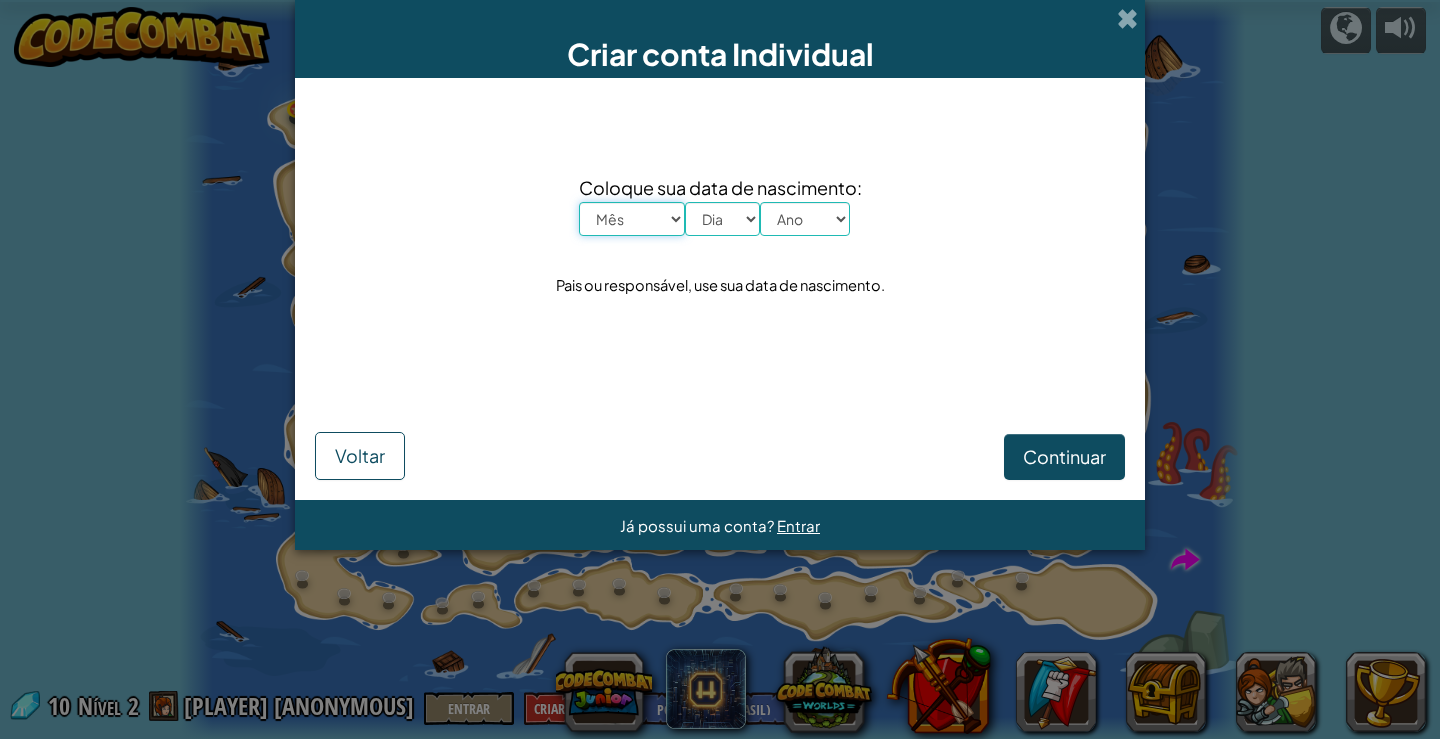 click on "Mês Janeiro Fevereiro Março Abril Maio Junho Julho Agosto Setembro Outubro Novembro Dezembro" at bounding box center (632, 219) 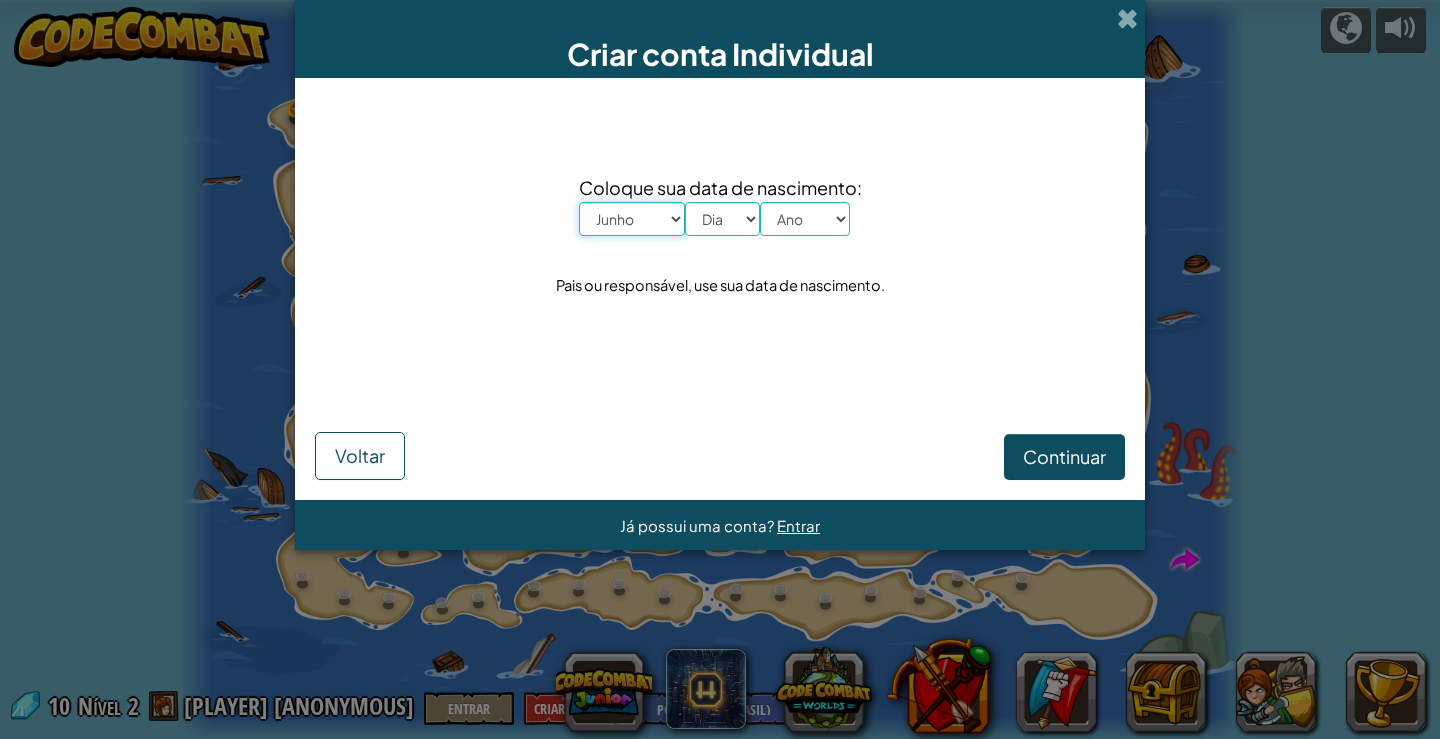click on "Mês Janeiro Fevereiro Março Abril Maio Junho Julho Agosto Setembro Outubro Novembro Dezembro" at bounding box center [632, 219] 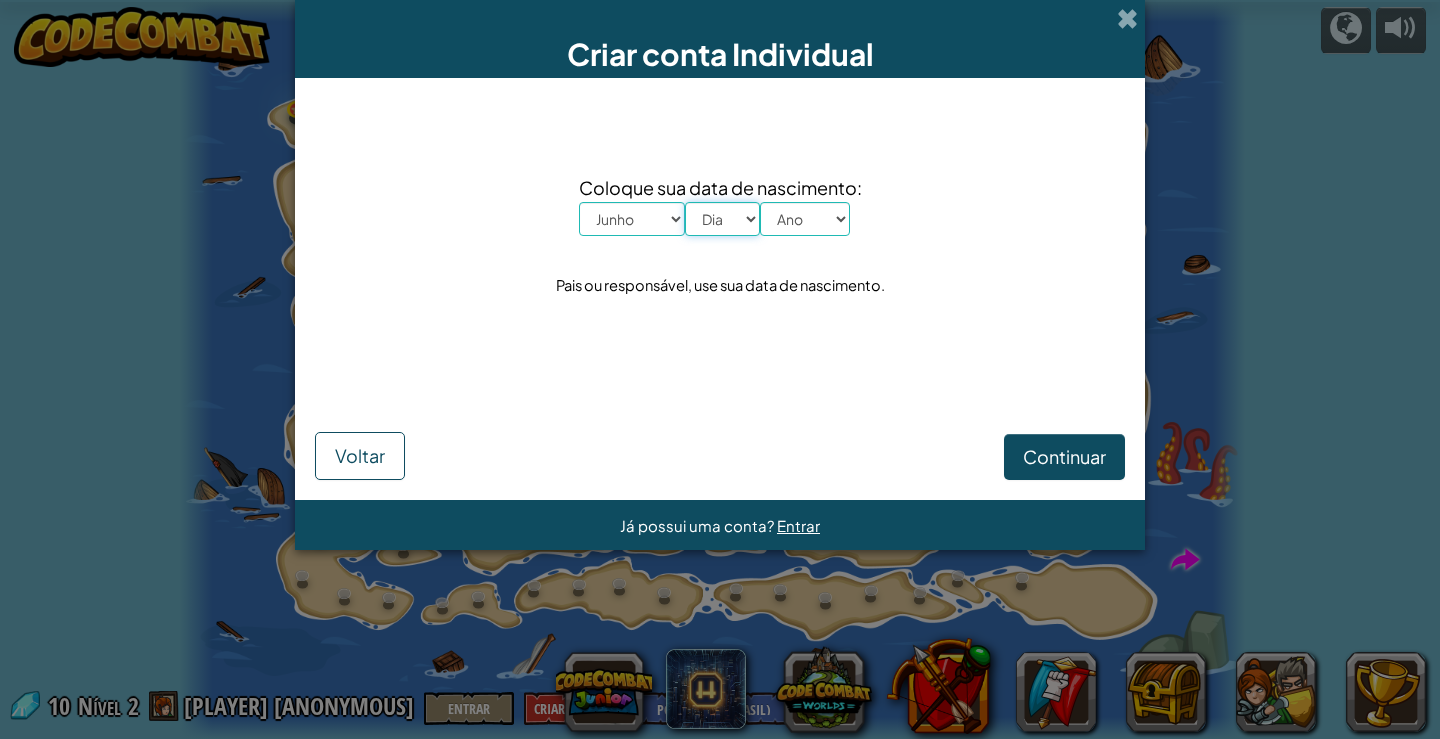 drag, startPoint x: 720, startPoint y: 217, endPoint x: 719, endPoint y: 229, distance: 12.0415945 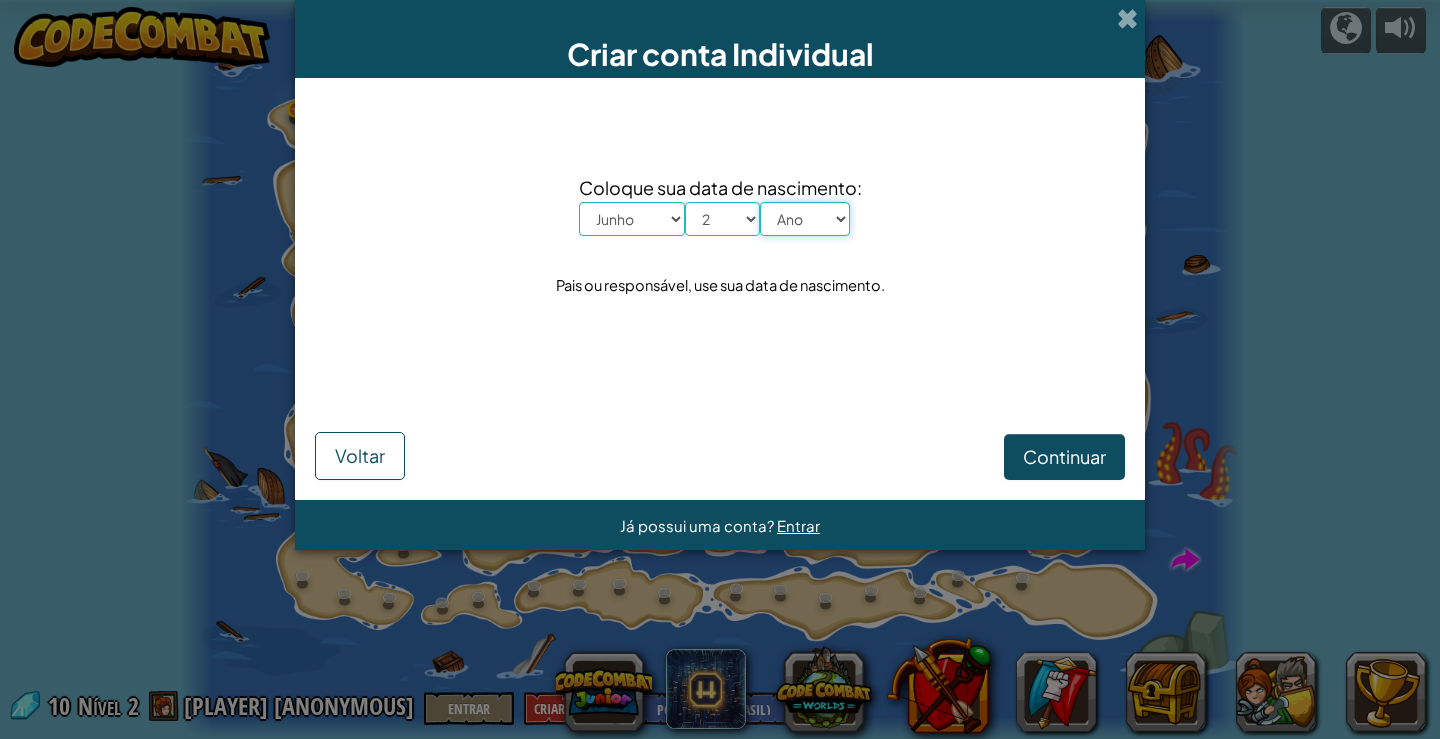 drag, startPoint x: 787, startPoint y: 211, endPoint x: 805, endPoint y: 233, distance: 28.42534 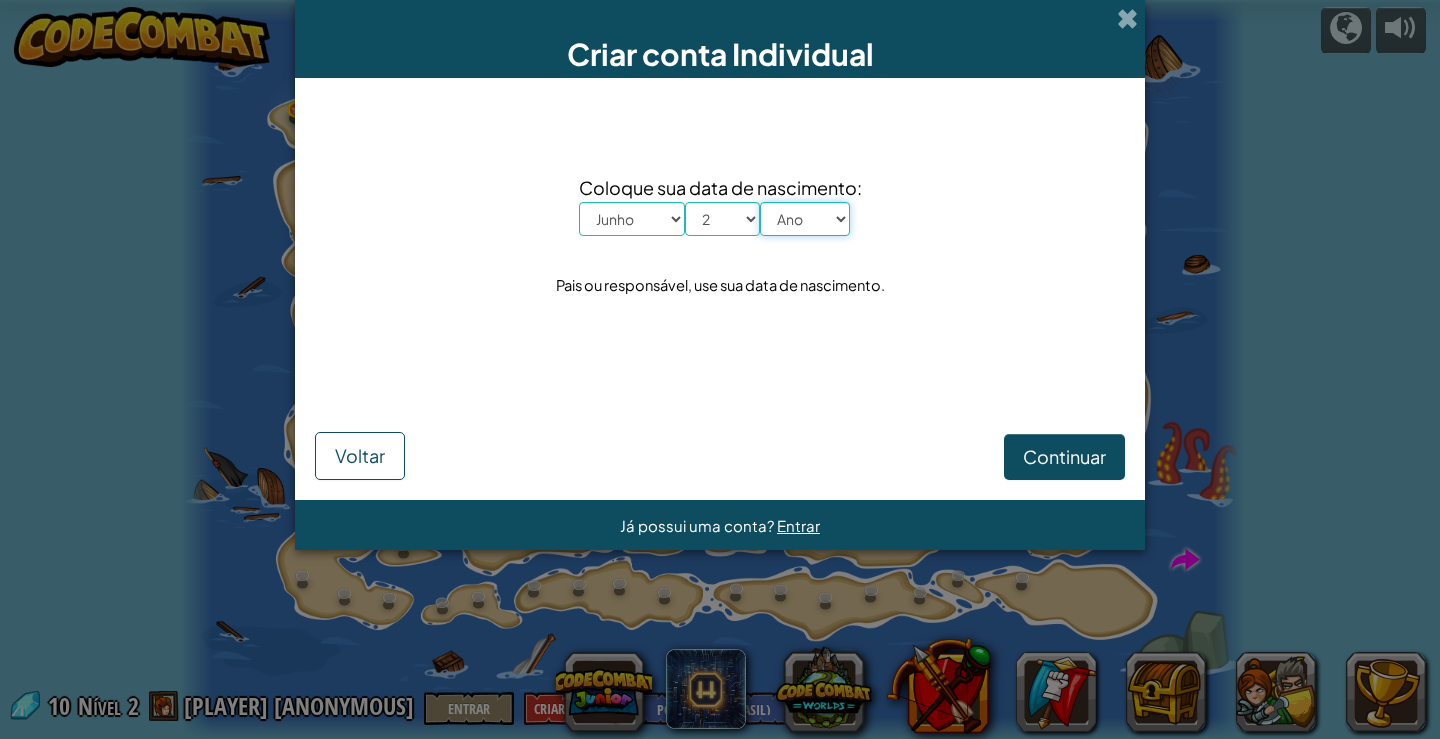 select on "1997" 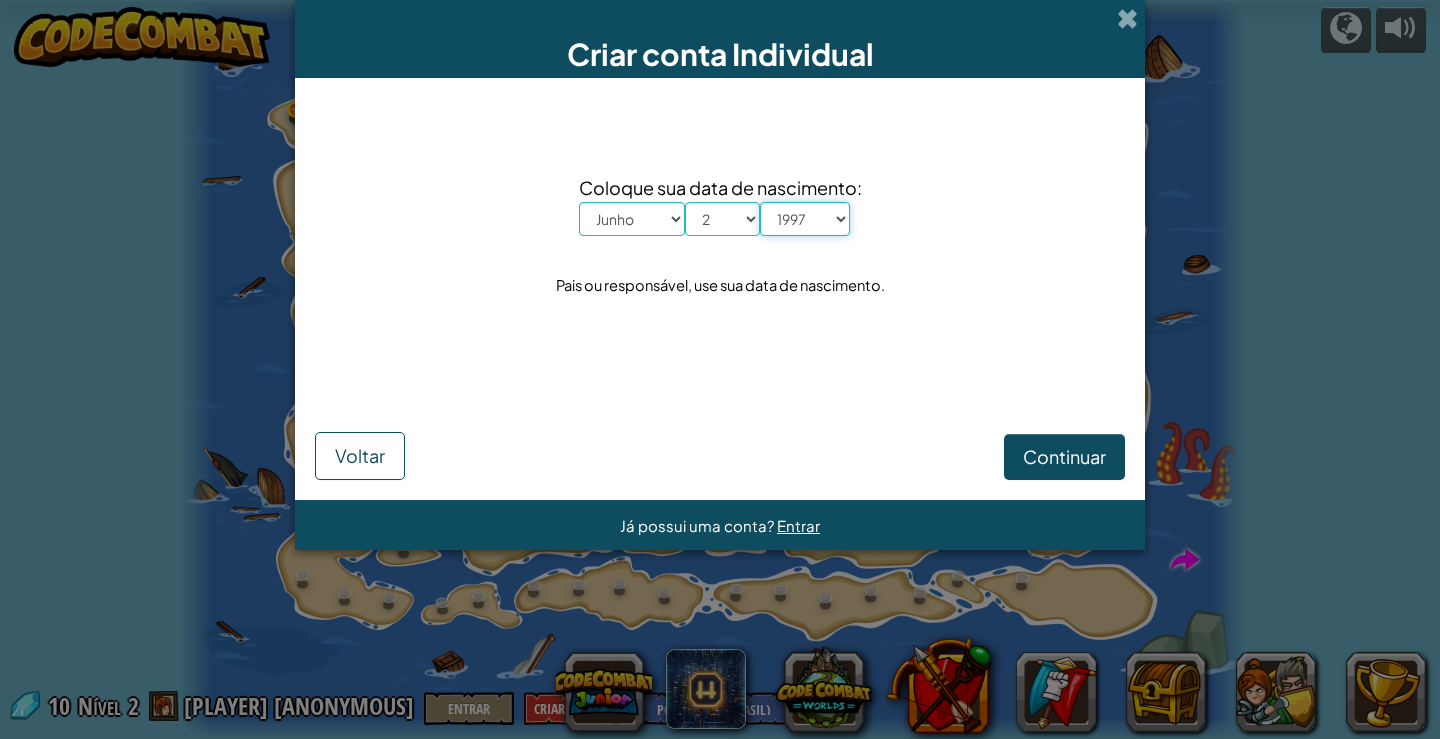 click on "Ano 2025 2024 2023 2022 2021 2020 2019 2018 2017 2016 2015 2014 2013 2012 2011 2010 2009 2008 2007 2006 2005 2004 2003 2002 2001 2000 1999 1998 1997 1996 1995 1994 1993 1992 1991 1990 1989 1988 1987 1986 1985 1984 1983 1982 1981 1980 1979 1978 1977 1976 1975 1974 1973 1972 1971 1970 1969 1968 1967 1966 1965 1964 1963 1962 1961 1960 1959 1958 1957 1956 1955 1954 1953 1952 1951 1950 1949 1948 1947 1946 1945 1944 1943 1942 1941 1940 1939 1938 1937 1936 1935 1934 1933 1932 1931 1930 1929 1928 1927 1926" at bounding box center (805, 219) 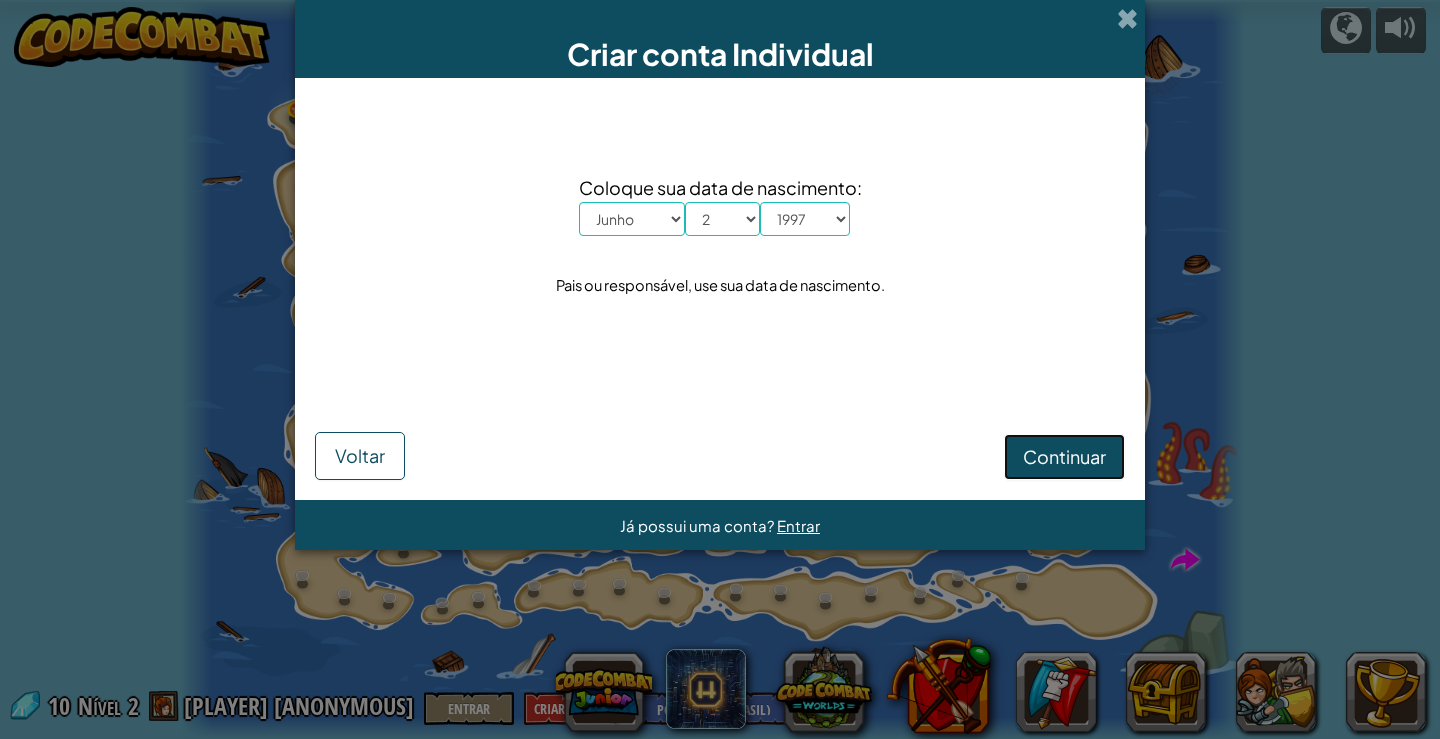 click on "Continuar" at bounding box center [1064, 457] 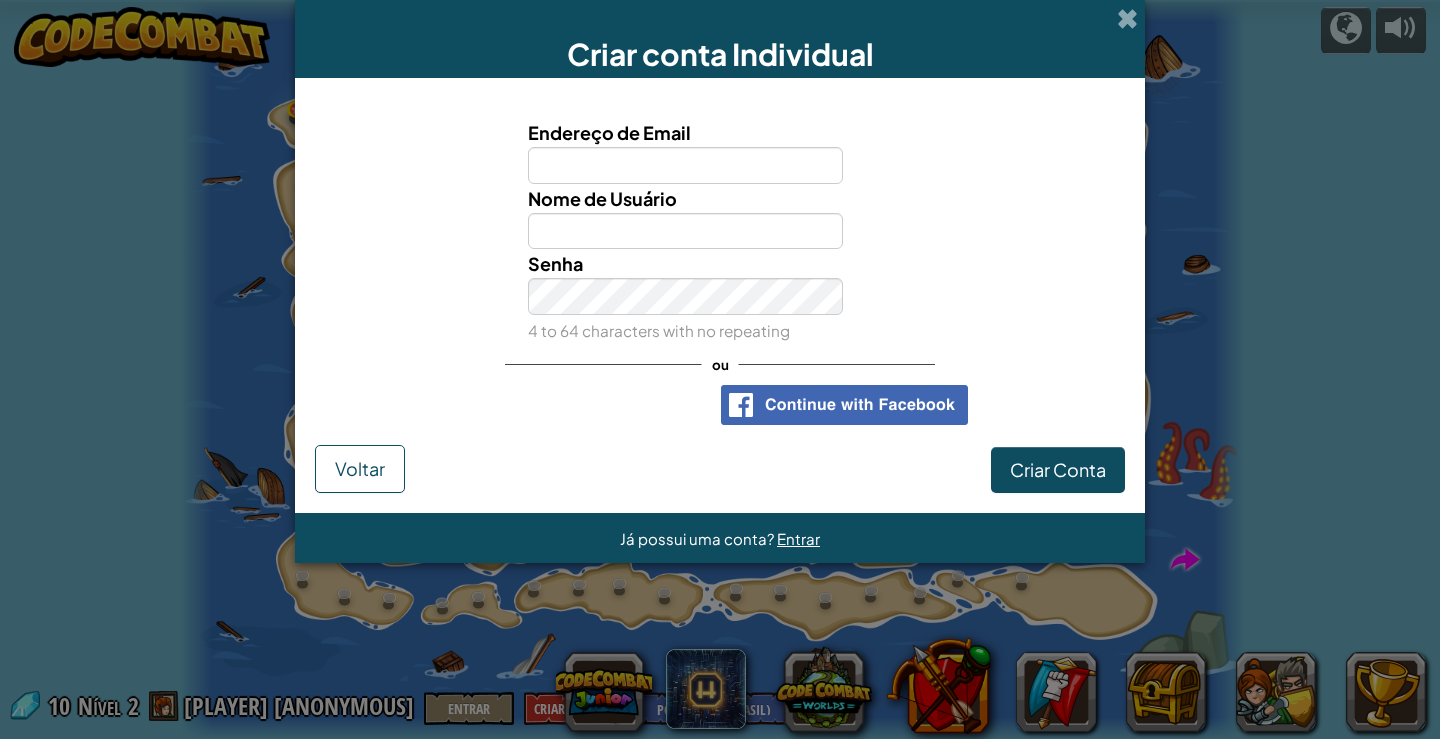 click on "Endereço de Email" at bounding box center [686, 165] 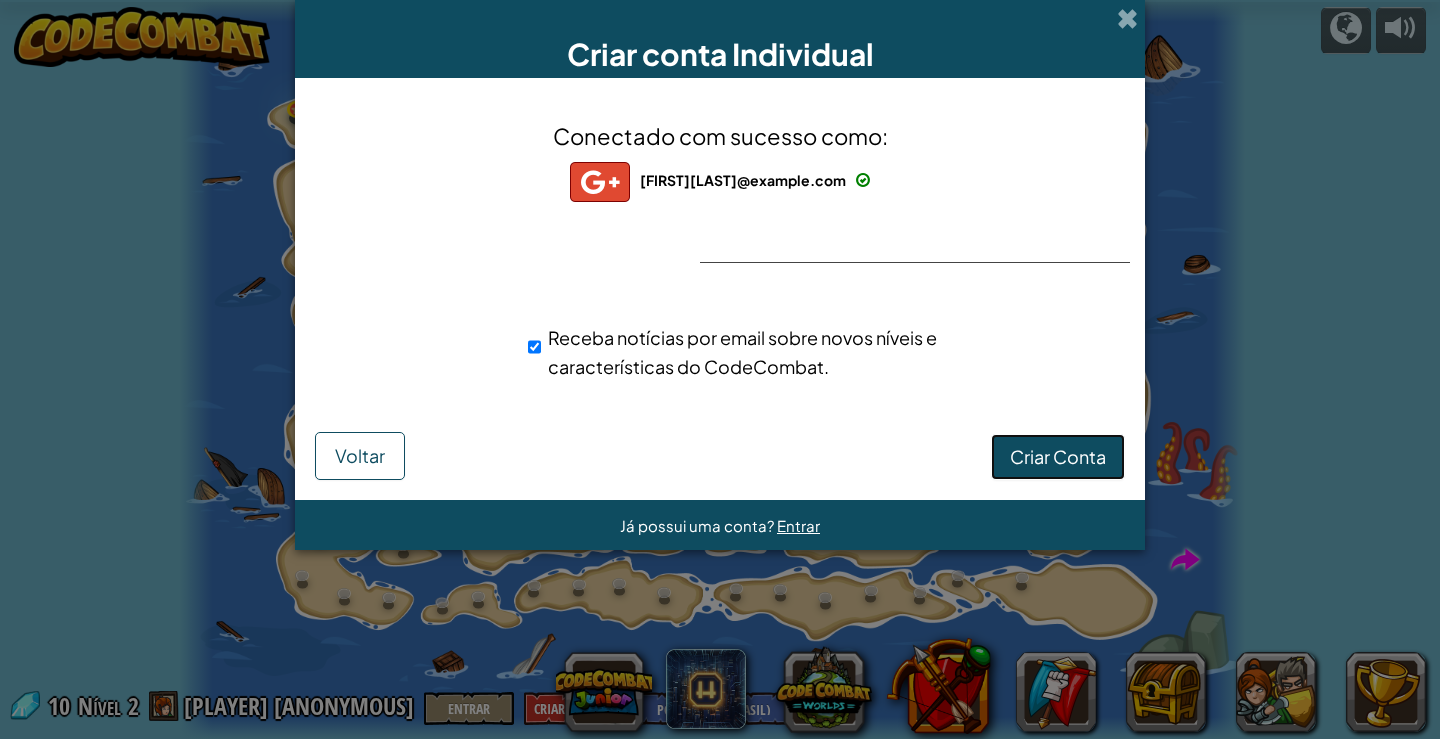 click on "Criar Conta" at bounding box center [1058, 456] 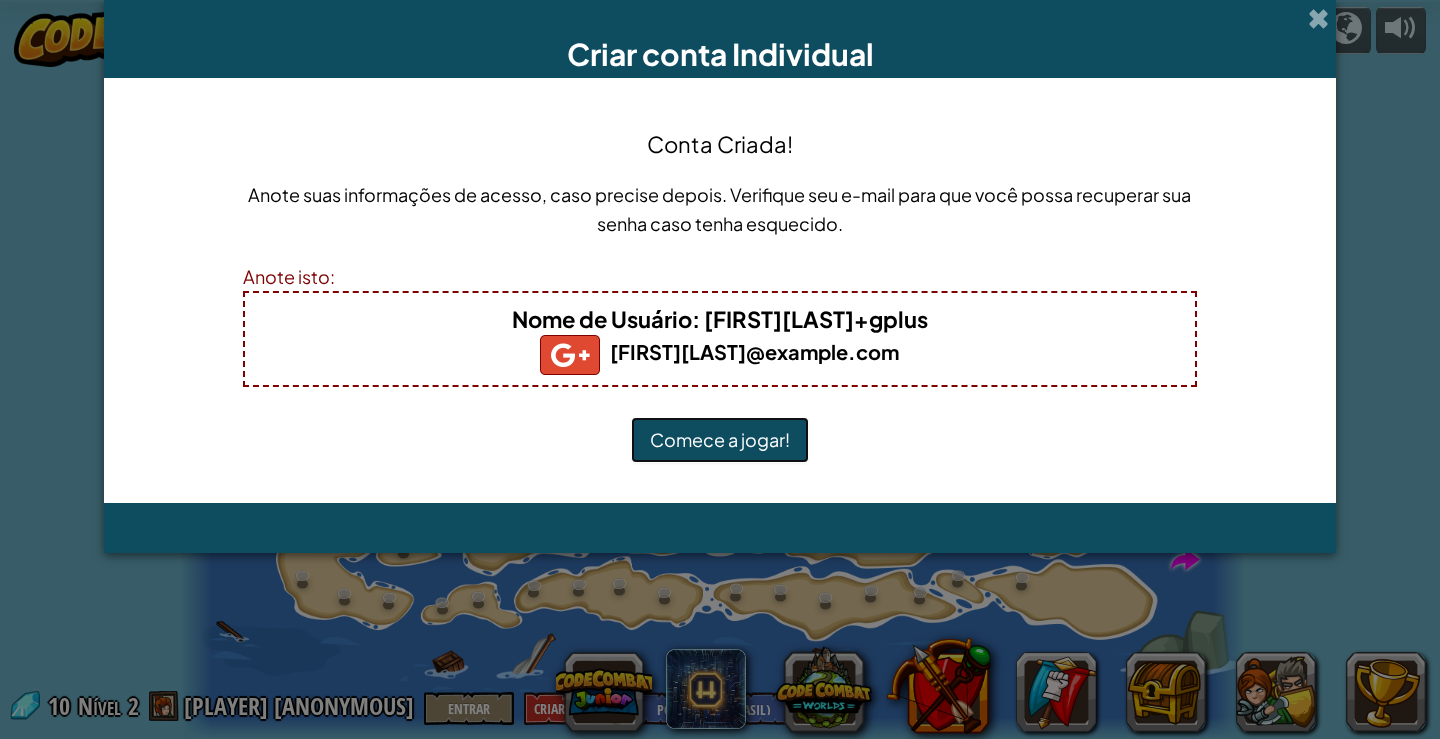 click on "Comece a jogar!" at bounding box center (720, 440) 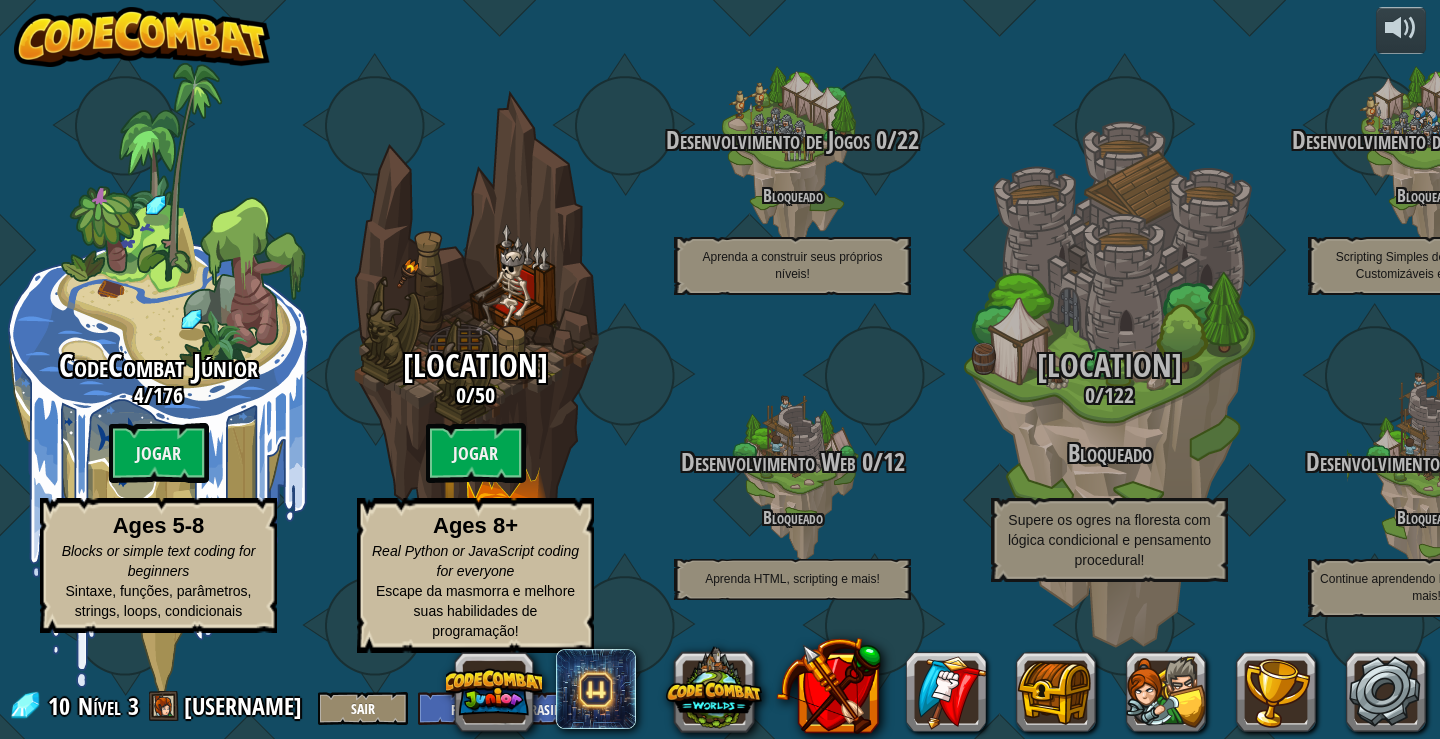 select on "pt-BR" 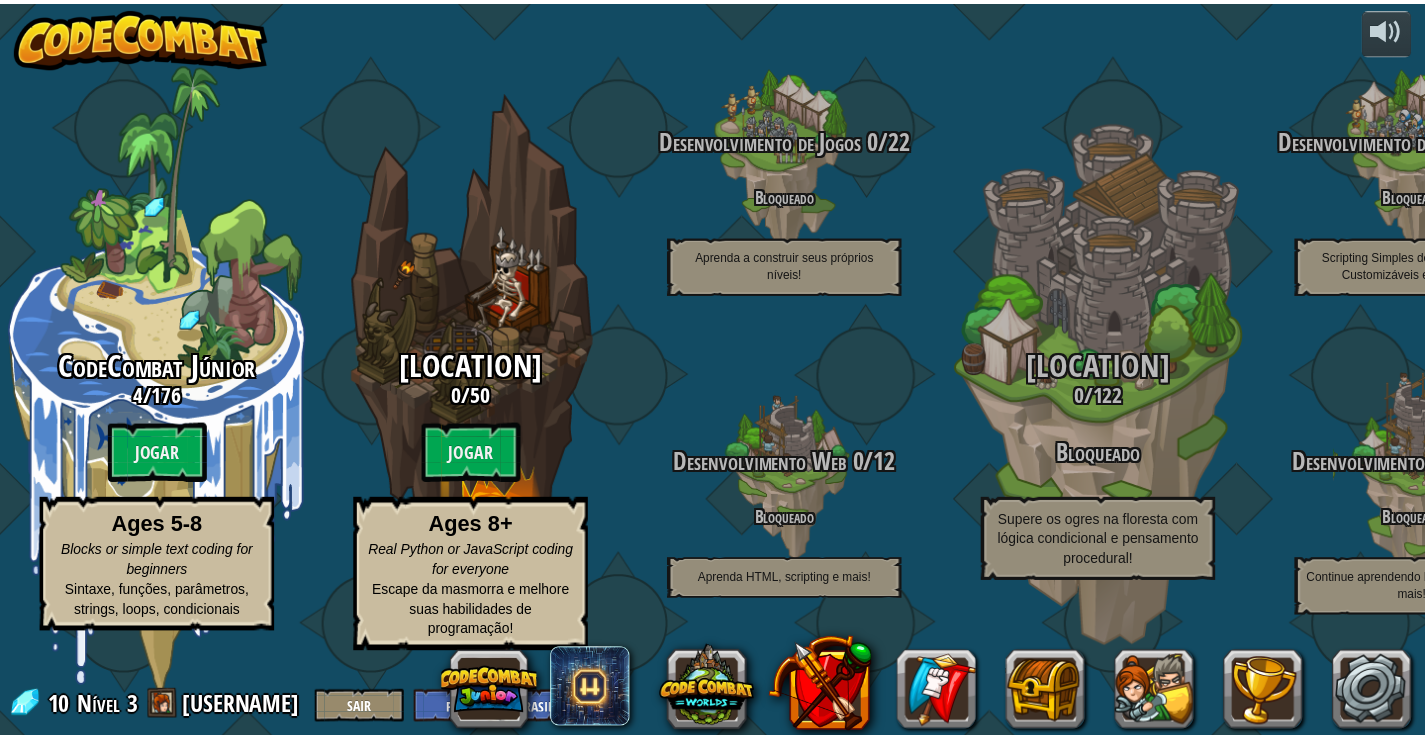 scroll, scrollTop: 0, scrollLeft: 0, axis: both 